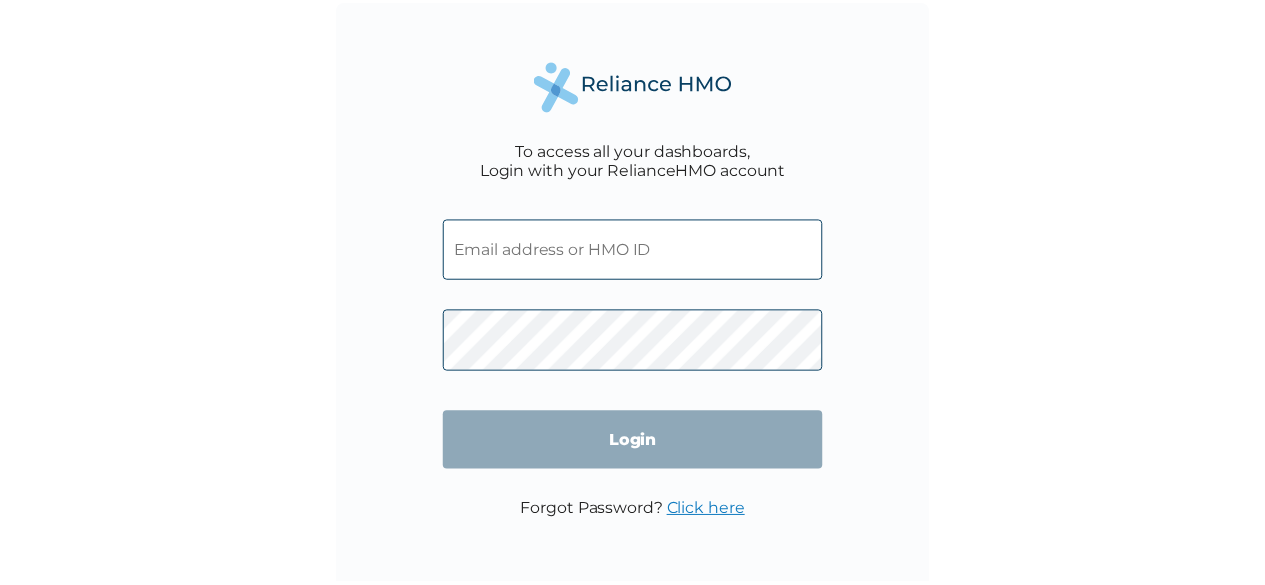 scroll, scrollTop: 0, scrollLeft: 0, axis: both 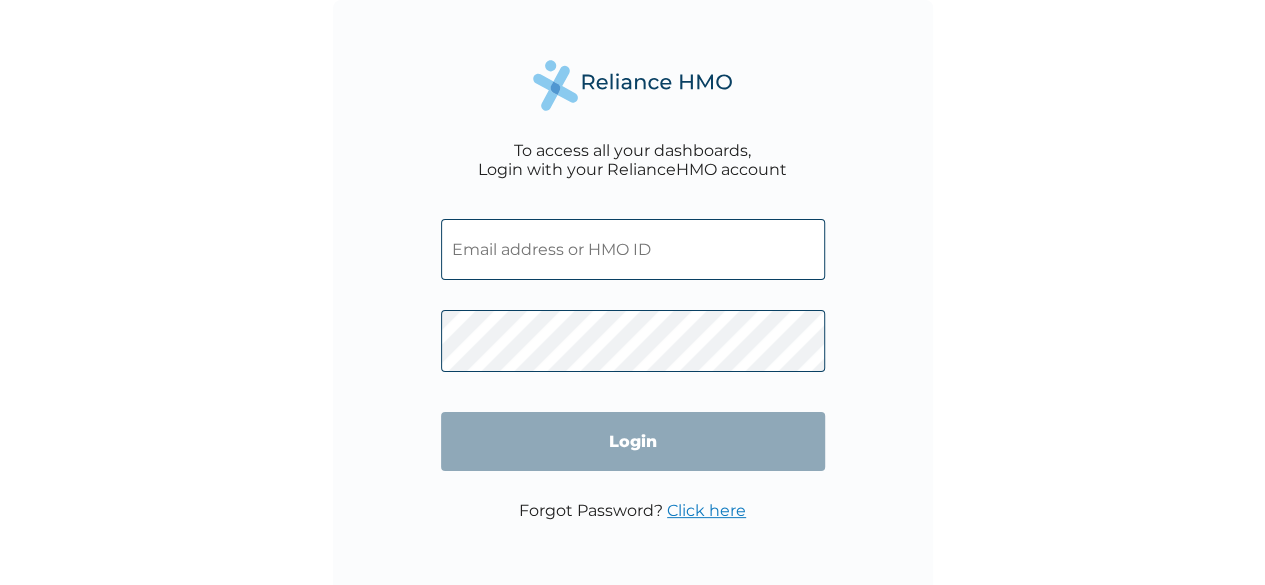 type on "OHT/12656/A" 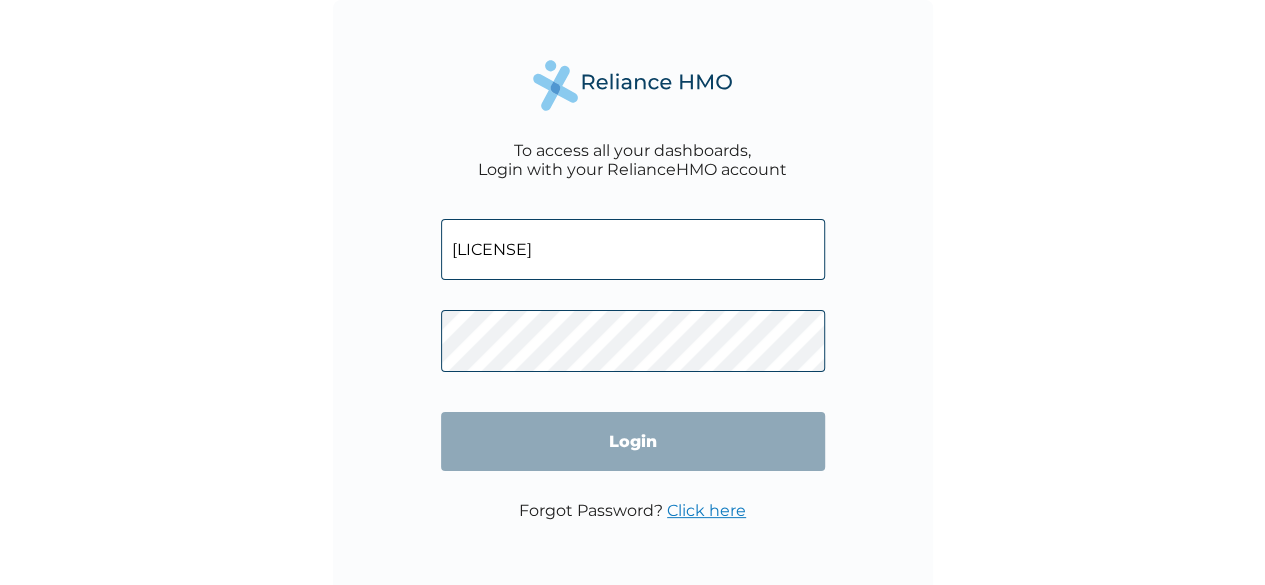click on "Login" at bounding box center (633, 441) 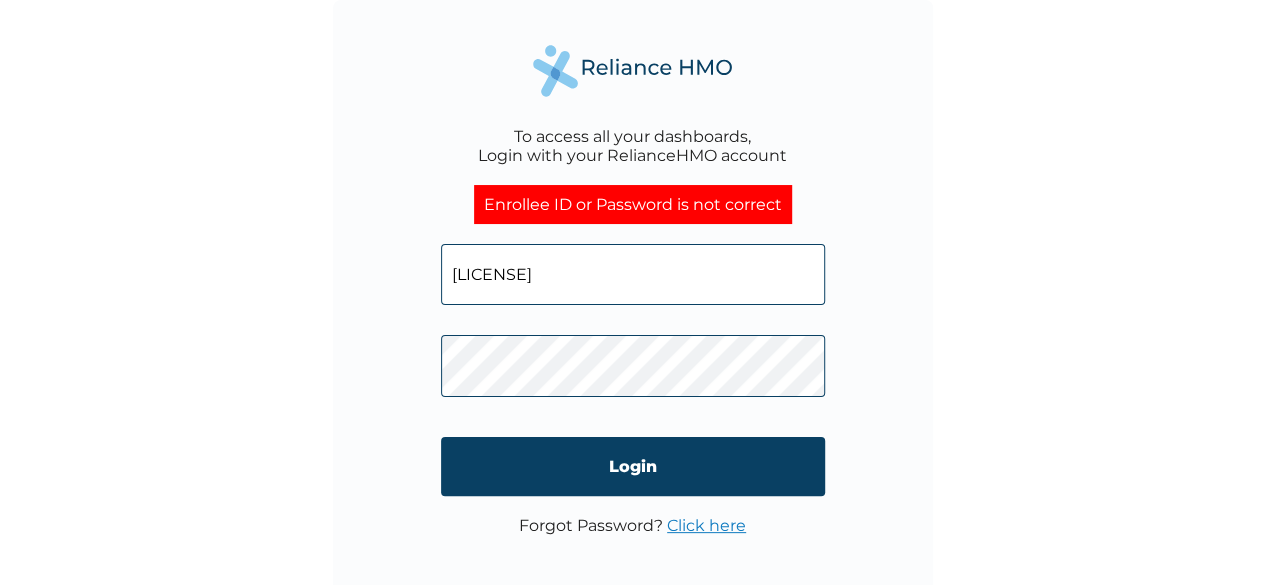 click on "Click here" at bounding box center (706, 525) 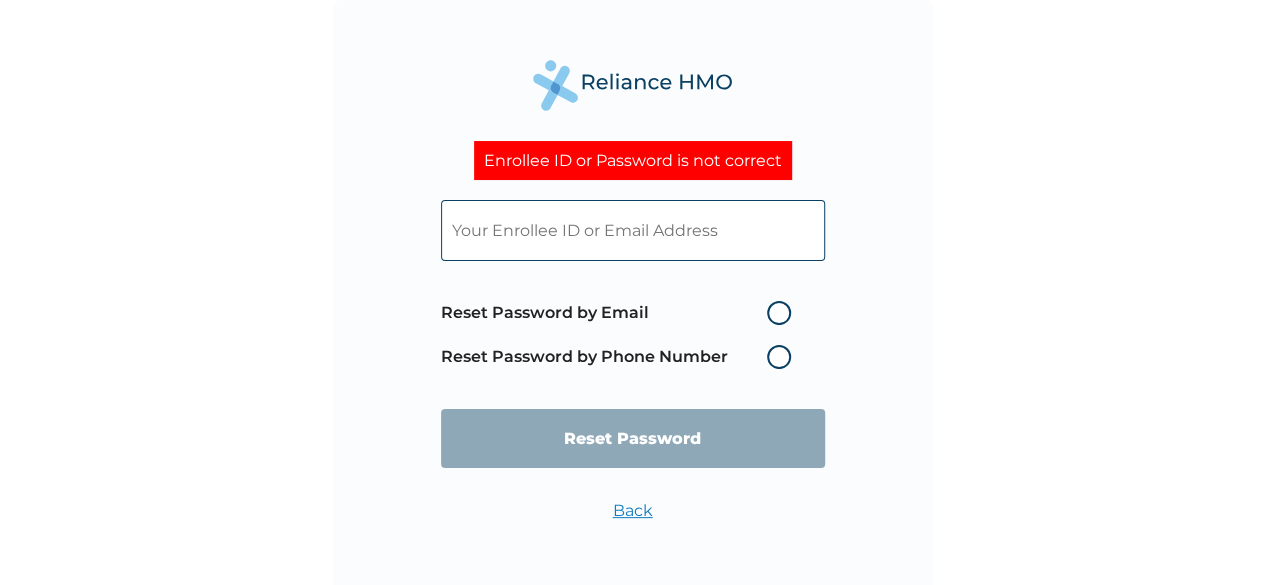 click on "Reset Password by Phone Number" at bounding box center [621, 357] 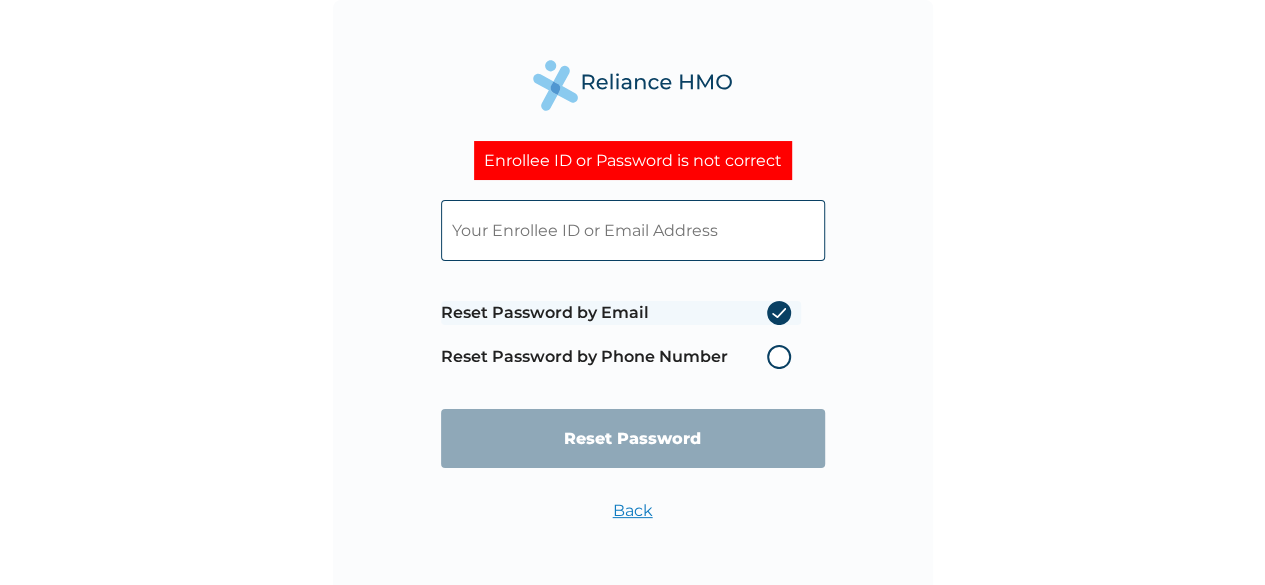 radio on "true" 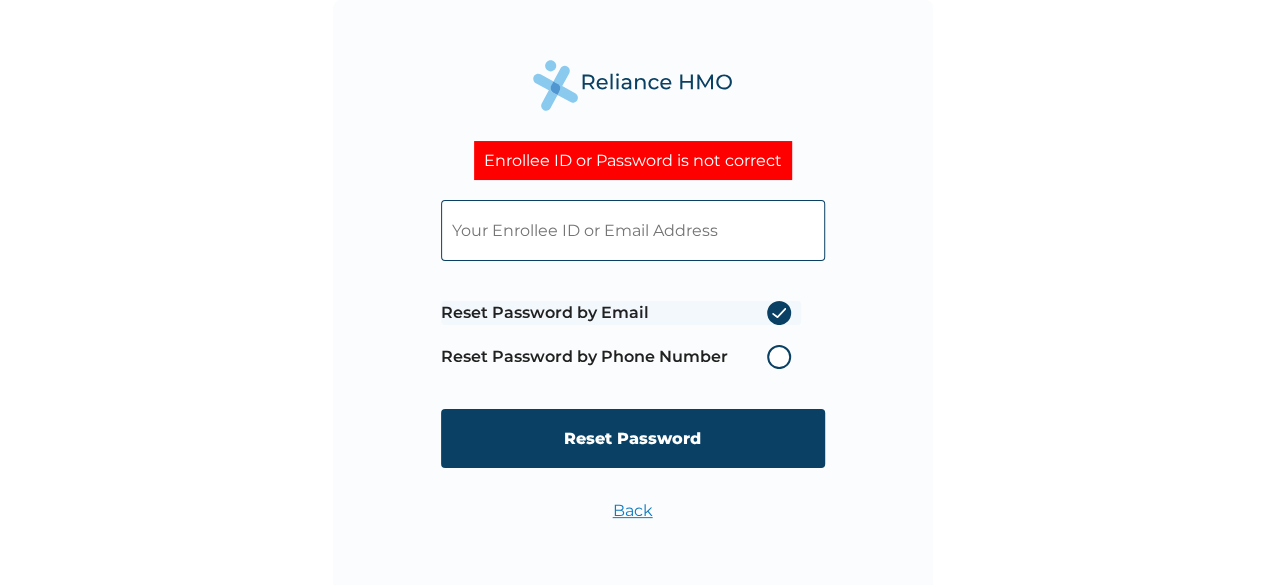 click at bounding box center (633, 230) 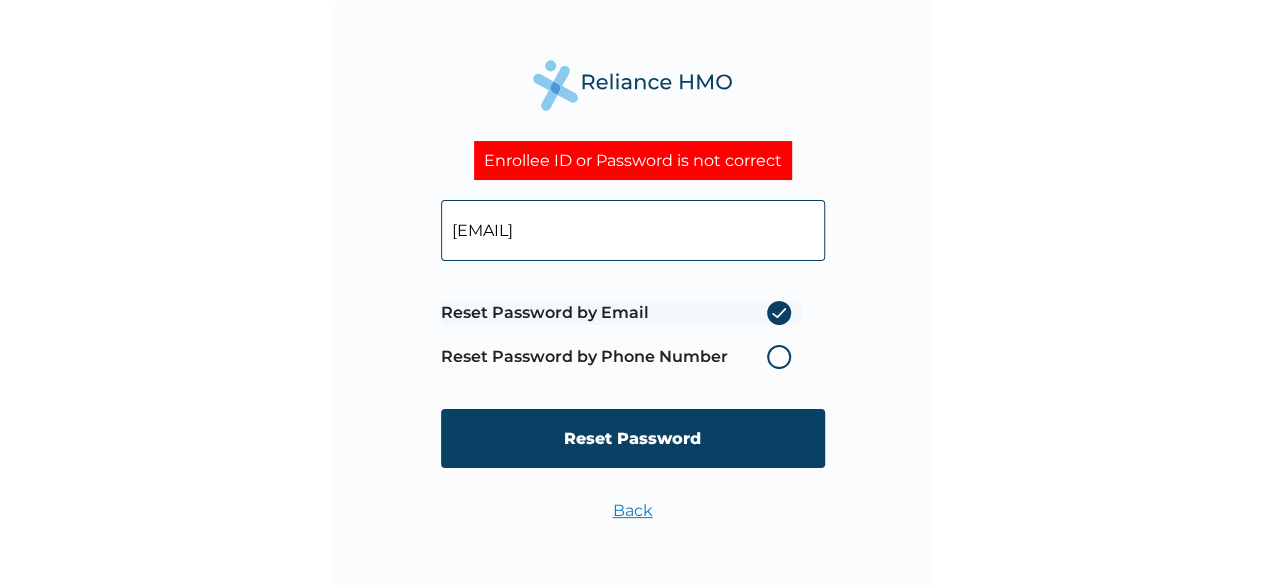 click on "Reset Password" at bounding box center (633, 438) 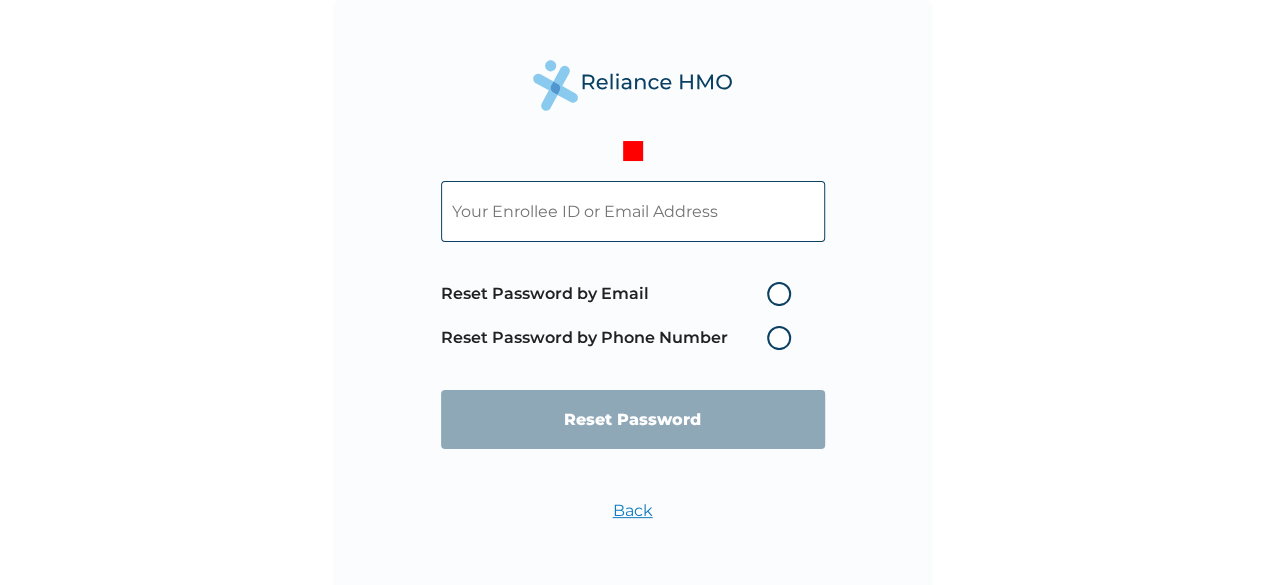 click at bounding box center [633, 211] 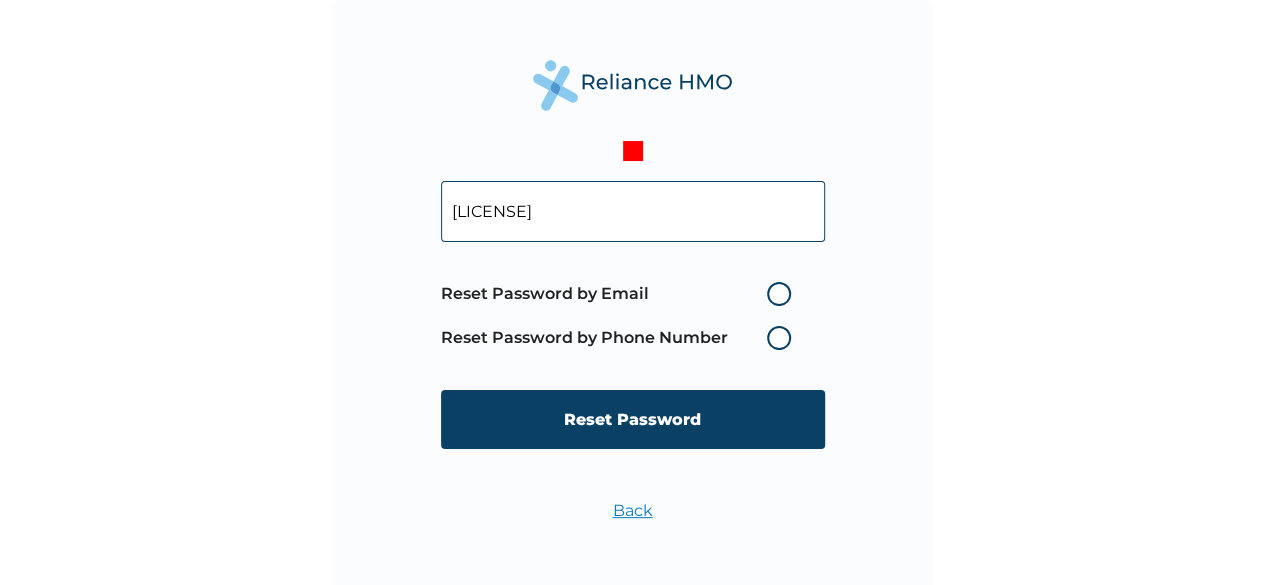 click on "Reset Password by Email" at bounding box center (621, 294) 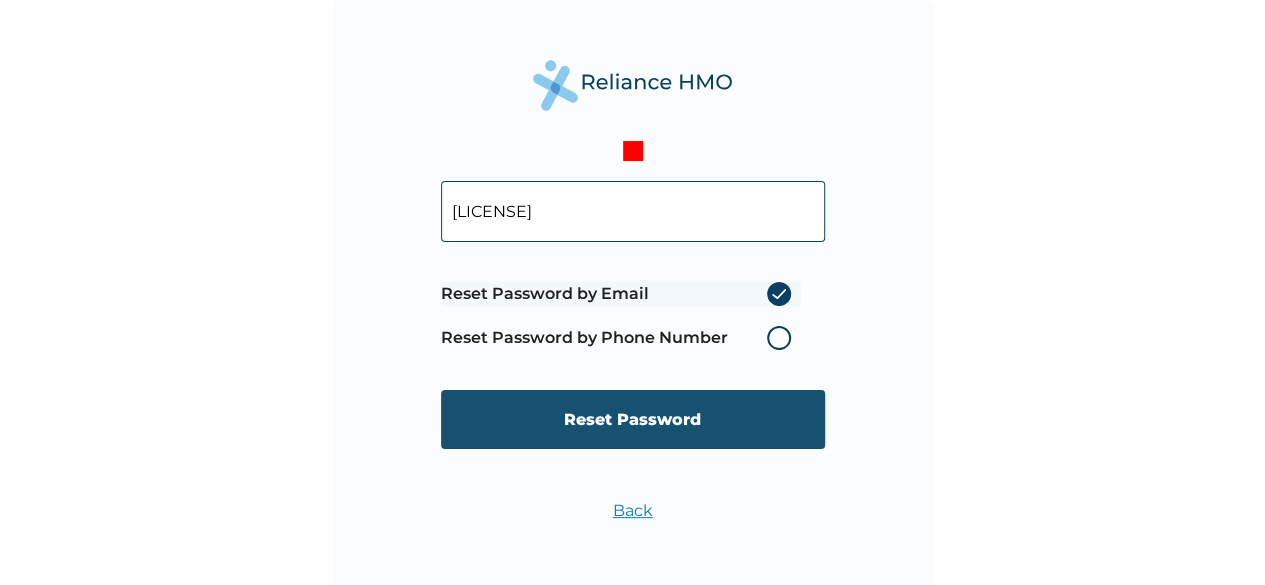 click on "Reset Password" at bounding box center [633, 419] 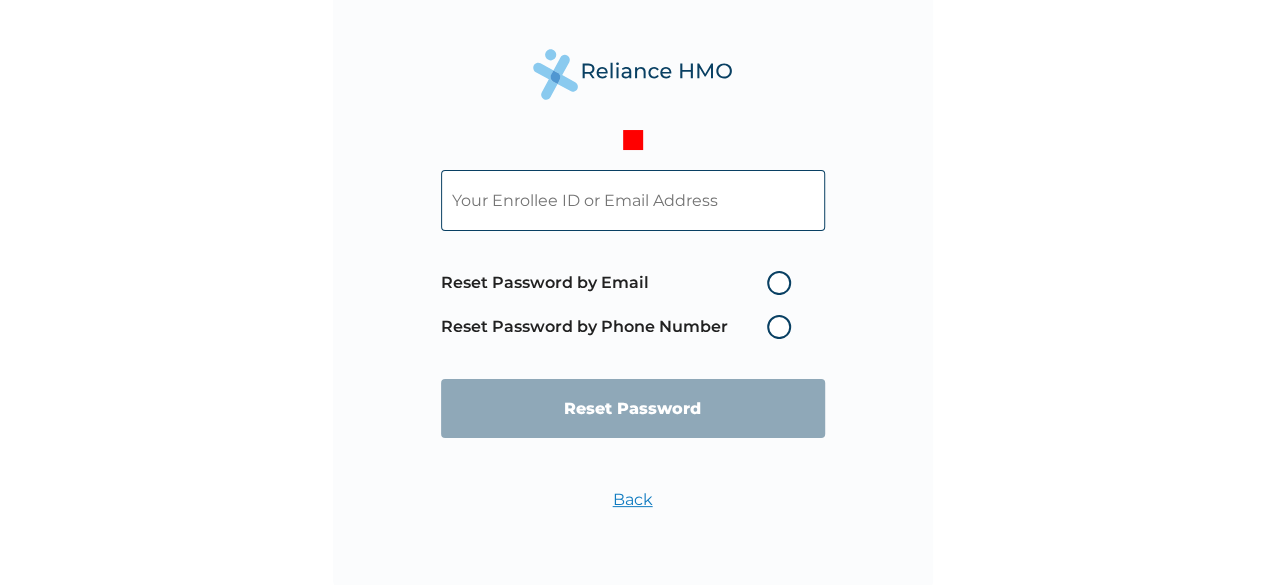 scroll, scrollTop: 14, scrollLeft: 0, axis: vertical 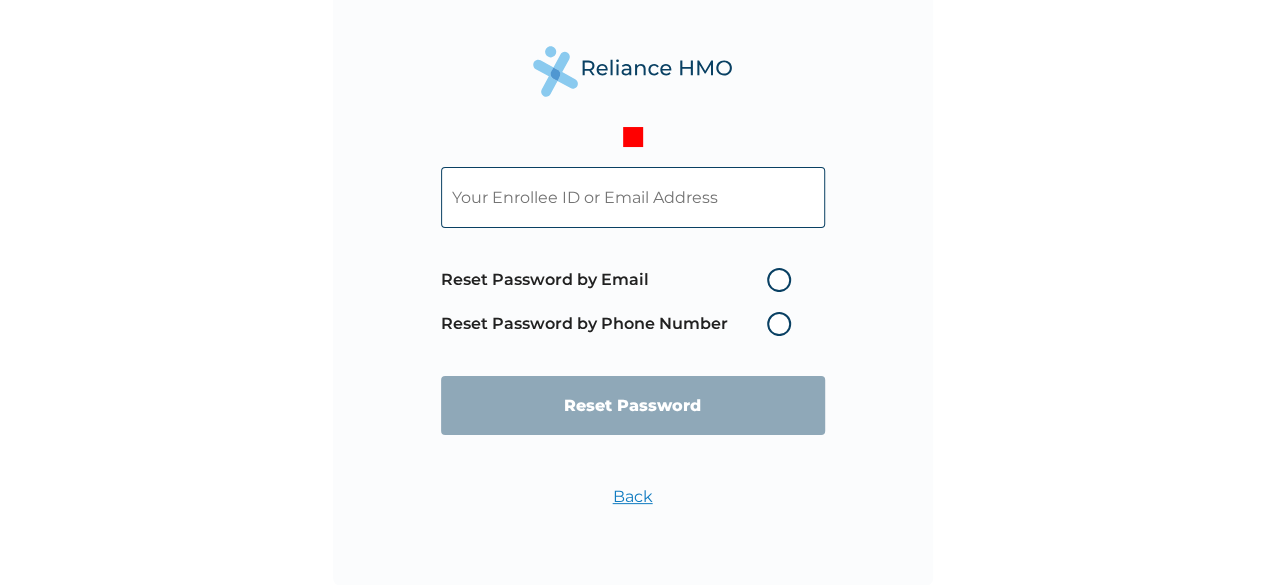 drag, startPoint x: 542, startPoint y: 165, endPoint x: 542, endPoint y: 177, distance: 12 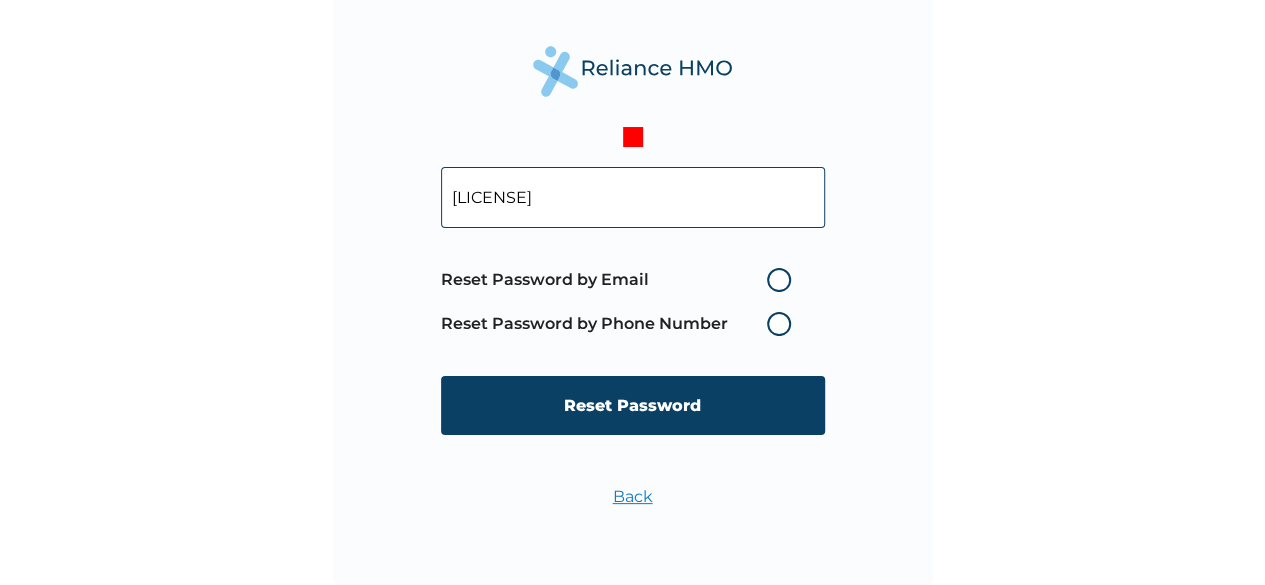 drag, startPoint x: 785, startPoint y: 282, endPoint x: 779, endPoint y: 292, distance: 11.661903 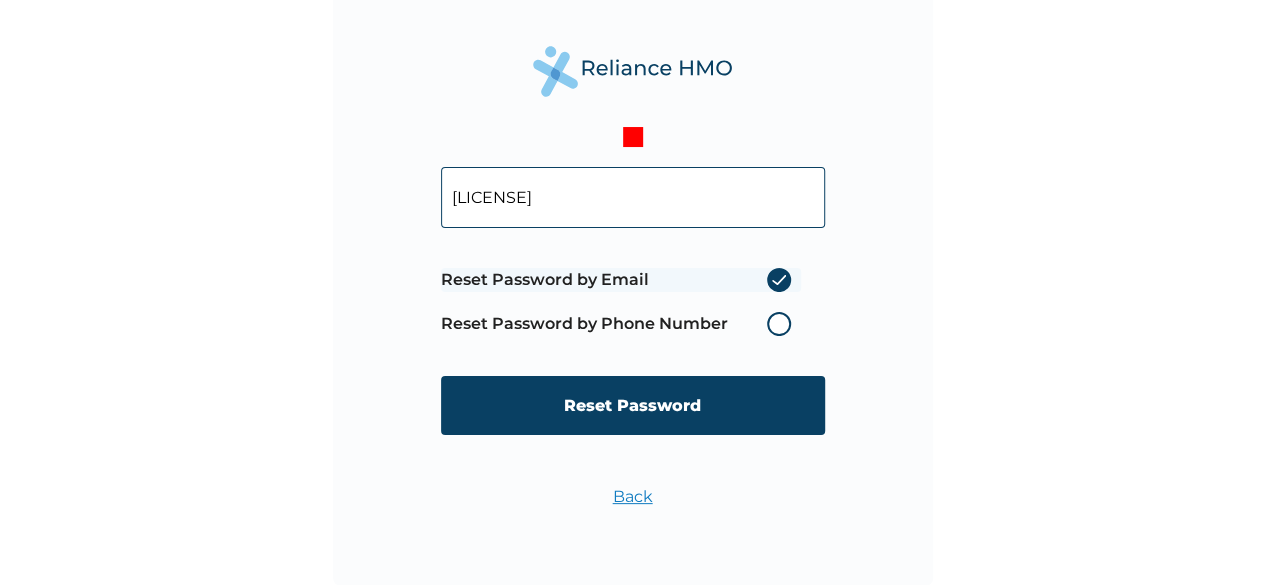radio on "true" 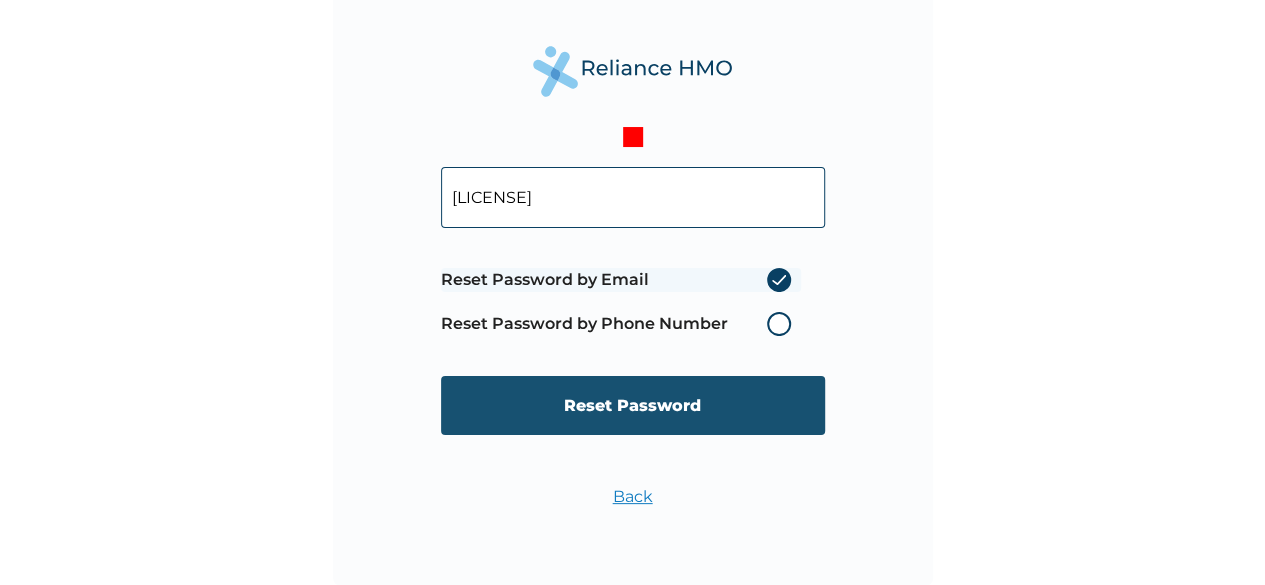 click on "Reset Password" at bounding box center (633, 405) 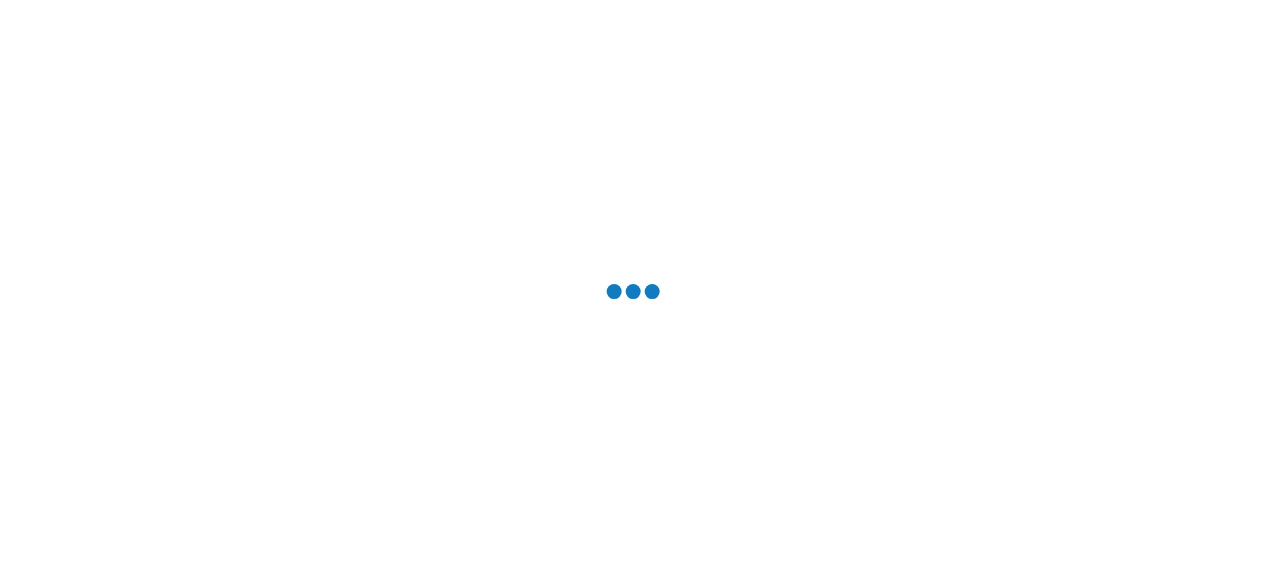 scroll, scrollTop: 0, scrollLeft: 0, axis: both 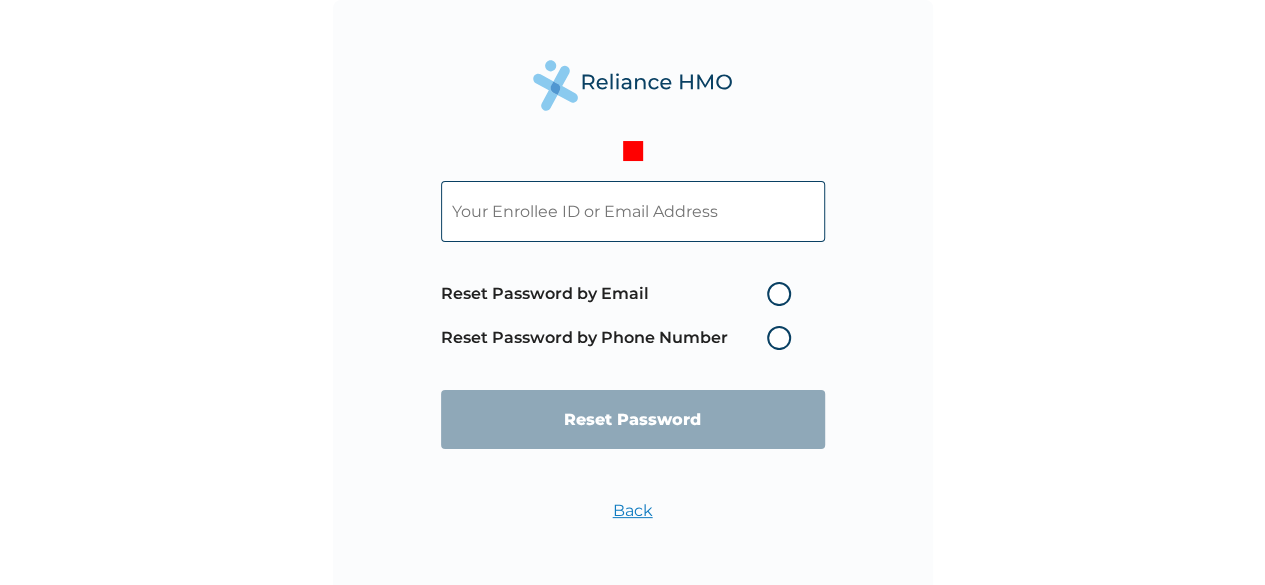 click at bounding box center [633, 211] 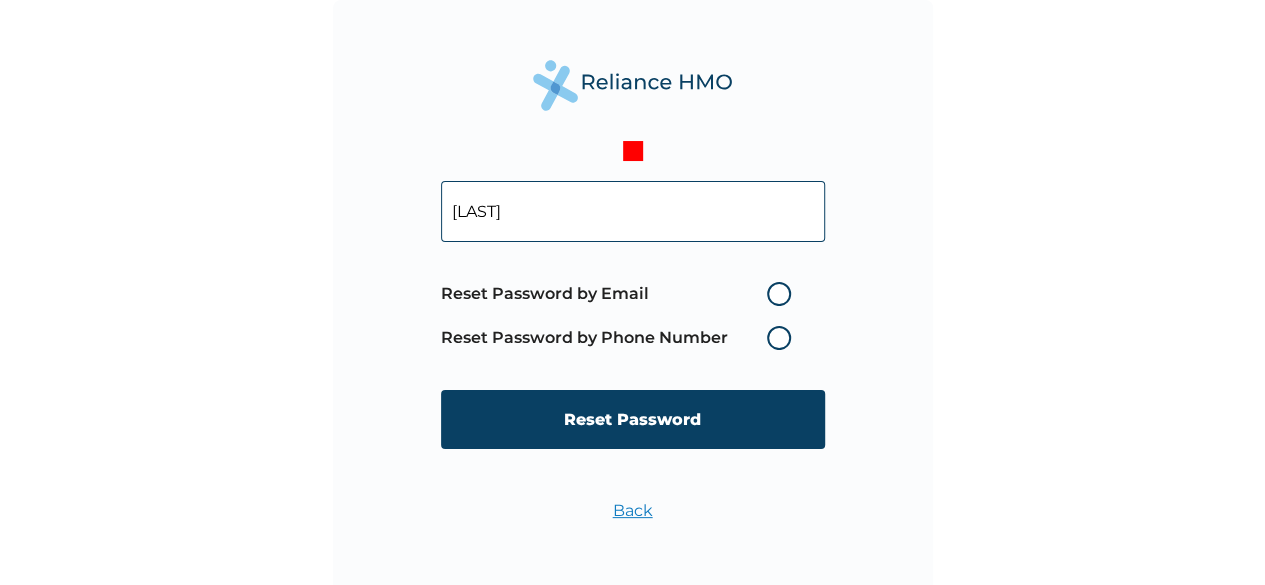 type on "olawale.babalola@example.com" 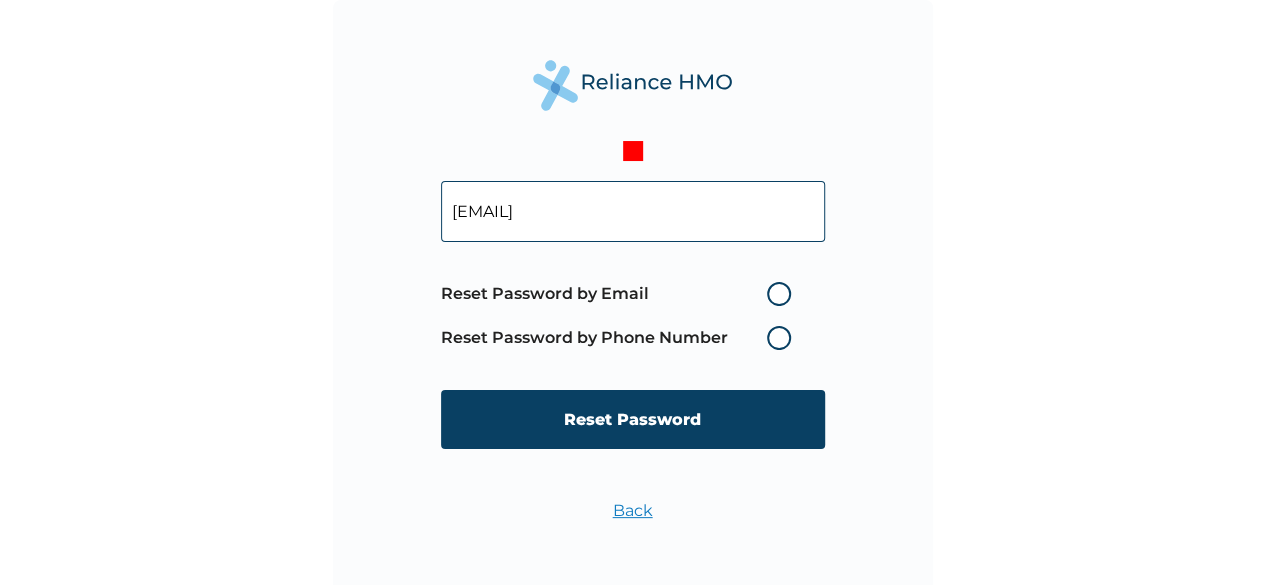 click on "Reset Password by Email" at bounding box center (621, 294) 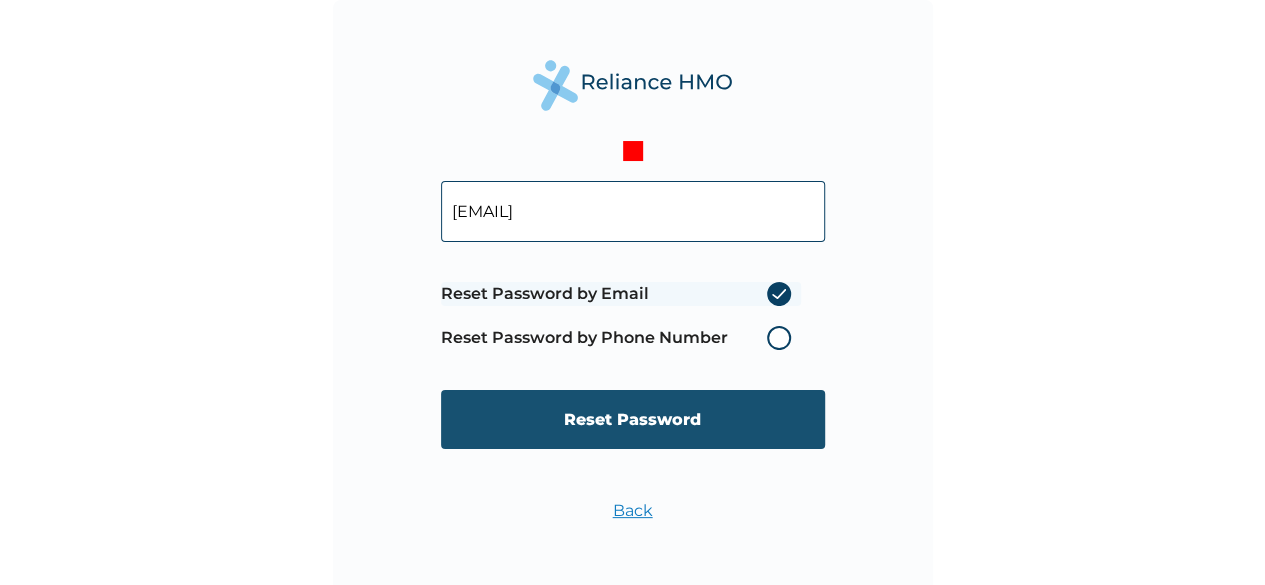 click on "Reset Password" at bounding box center [633, 419] 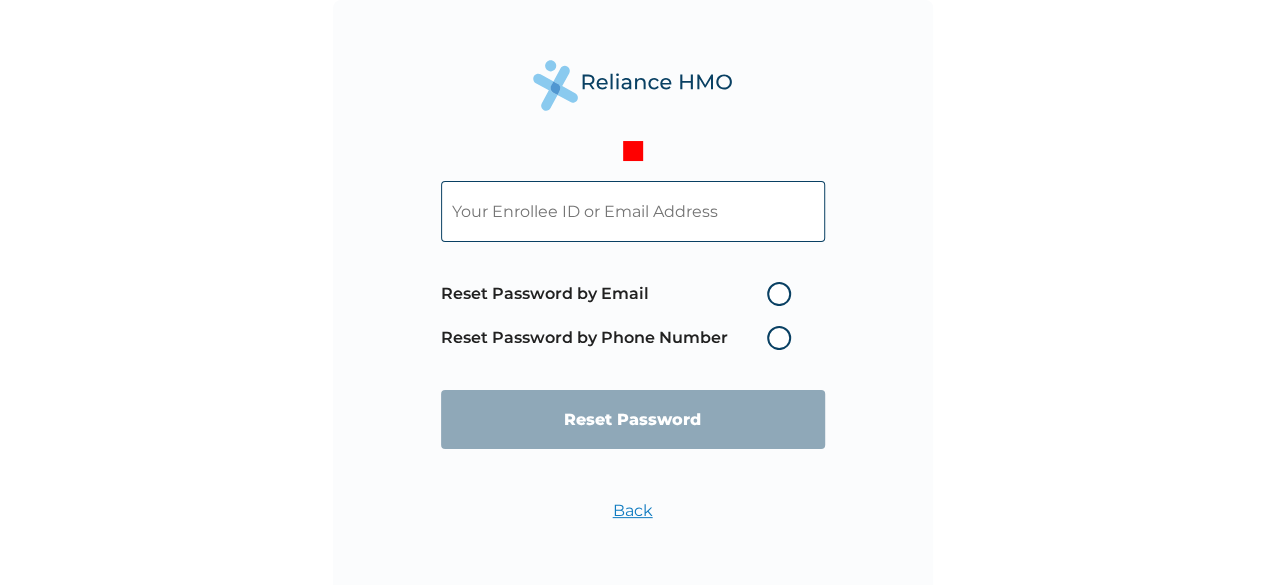 click at bounding box center (633, 211) 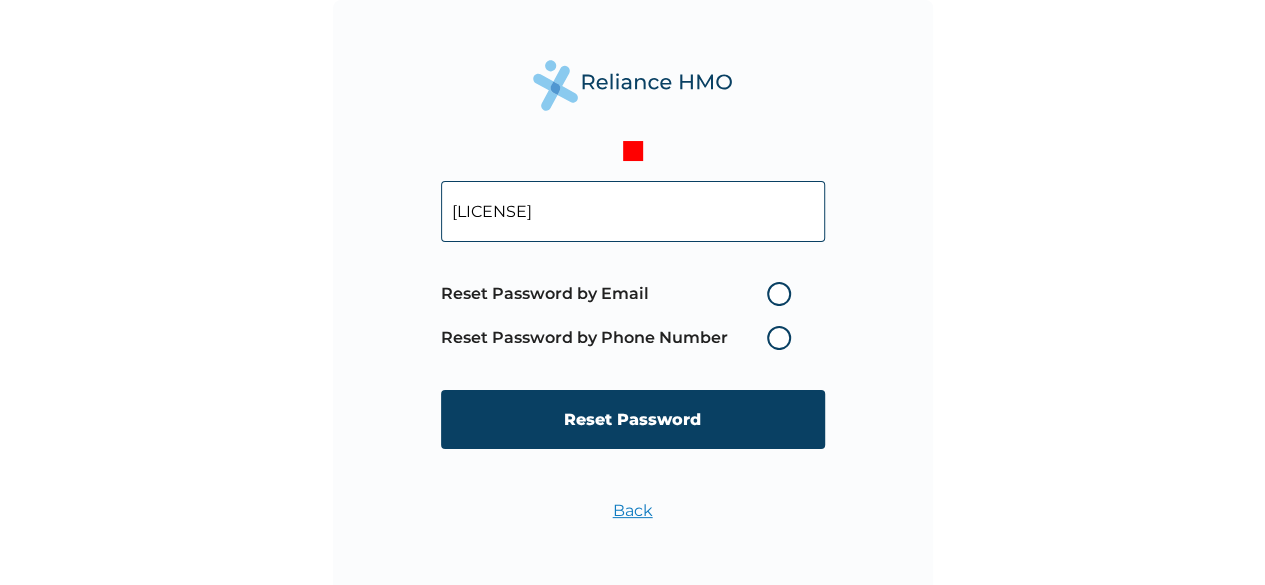 click on "Reset Password by Phone Number" at bounding box center [621, 338] 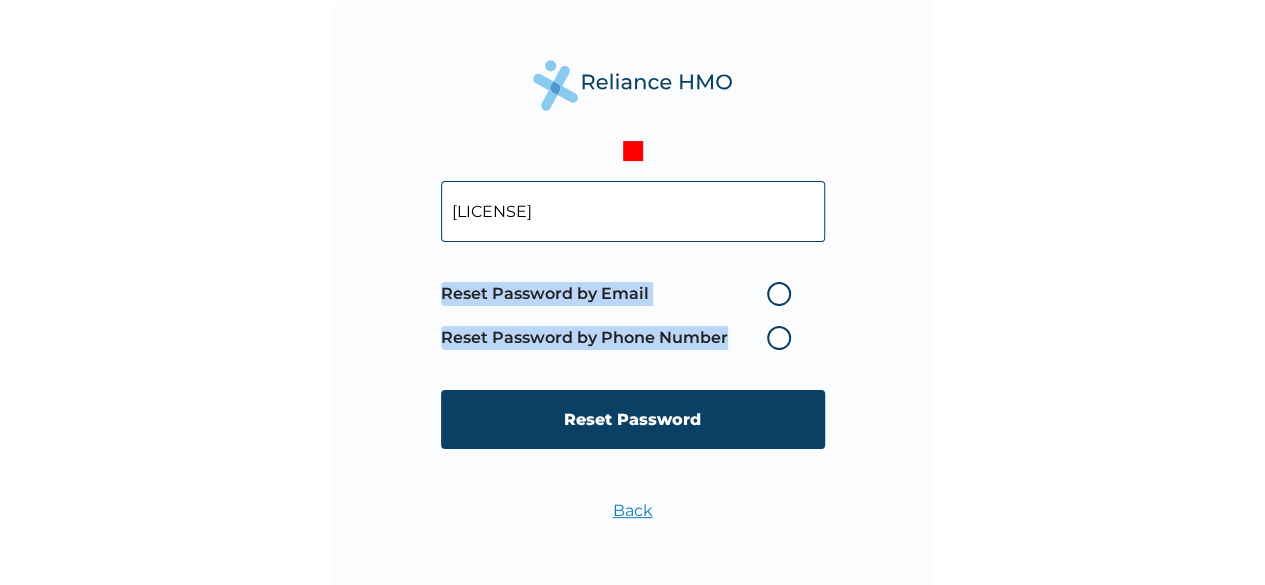 click on "Reset Password by Phone Number" at bounding box center (621, 338) 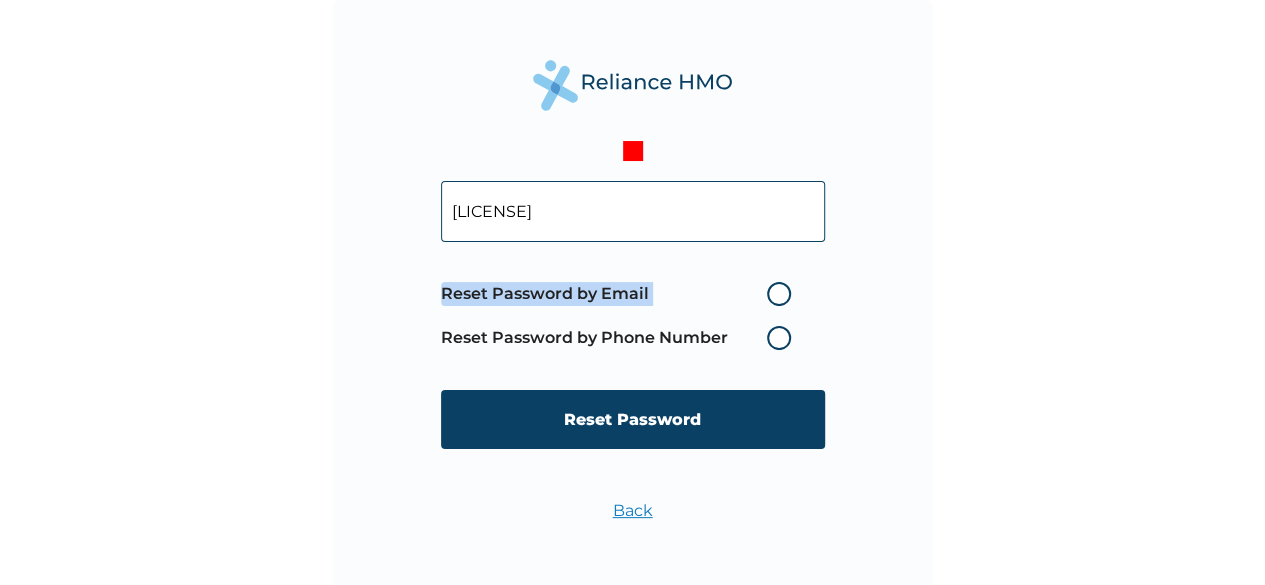 click on "Reset Password by Phone Number" at bounding box center [621, 338] 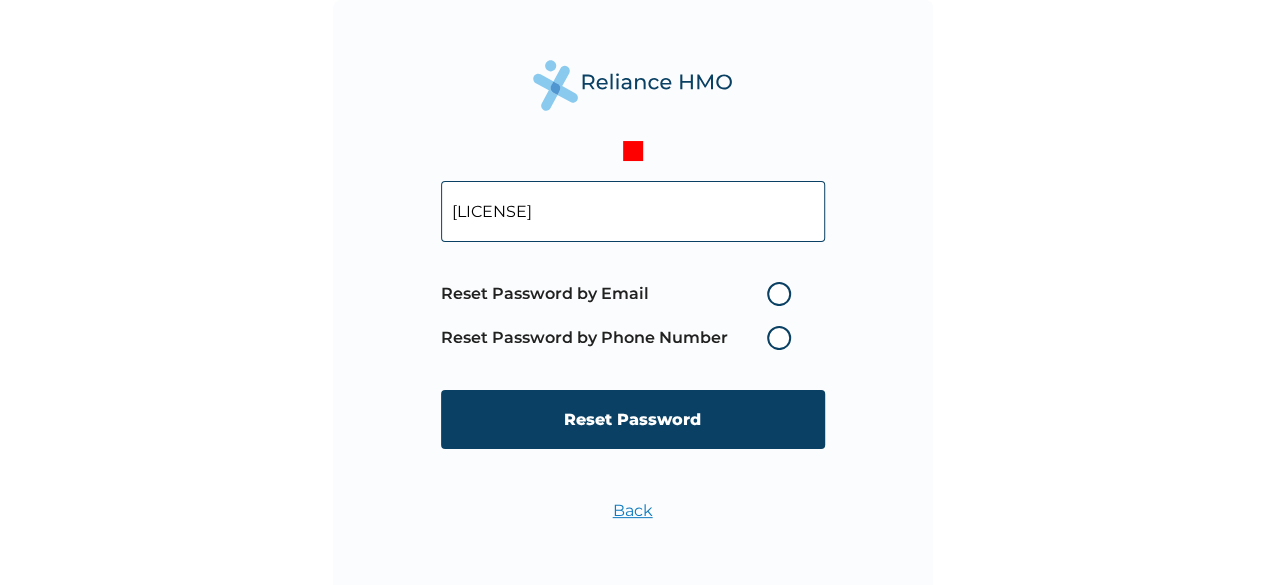 click on "Reset Password by Email" at bounding box center (621, 294) 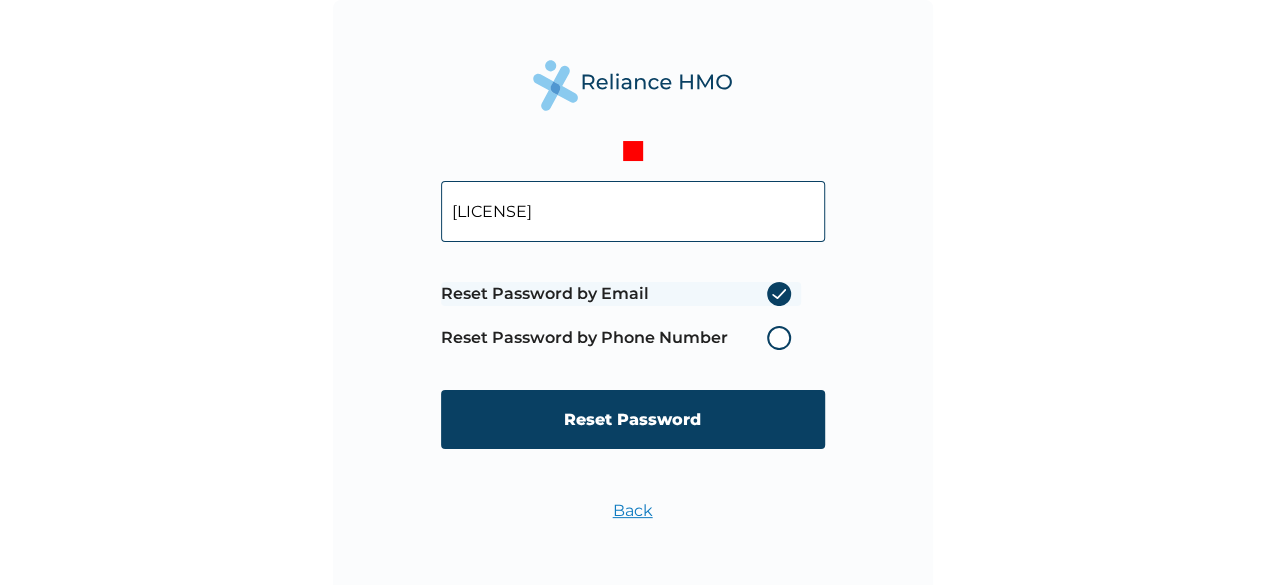 radio on "true" 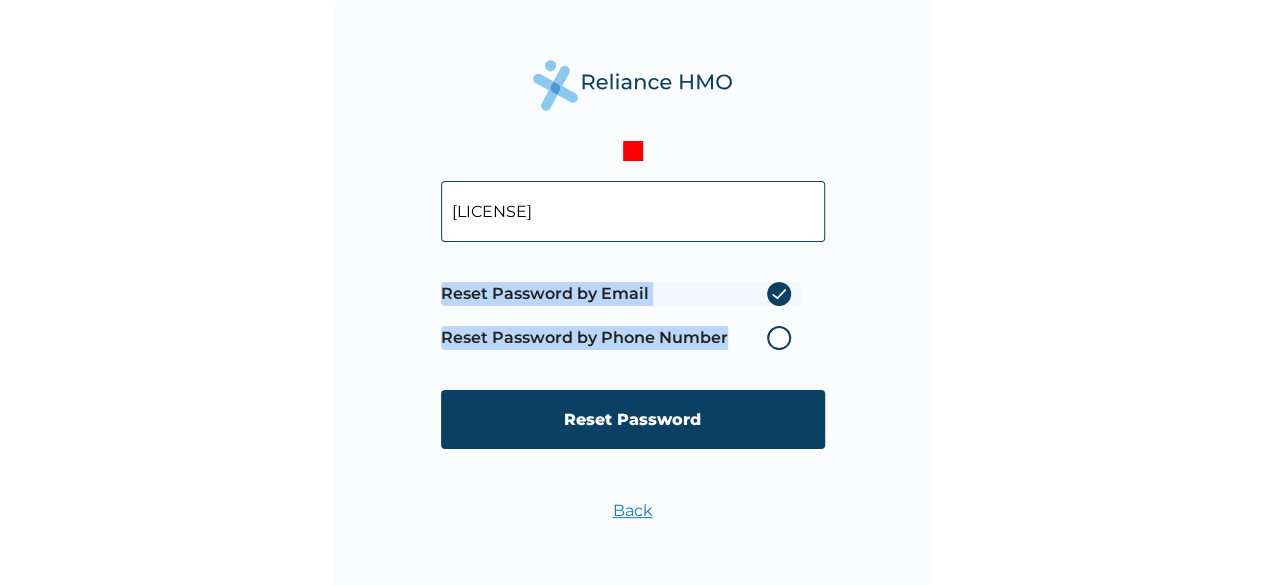 click on "Reset Password by Phone Number" at bounding box center (621, 338) 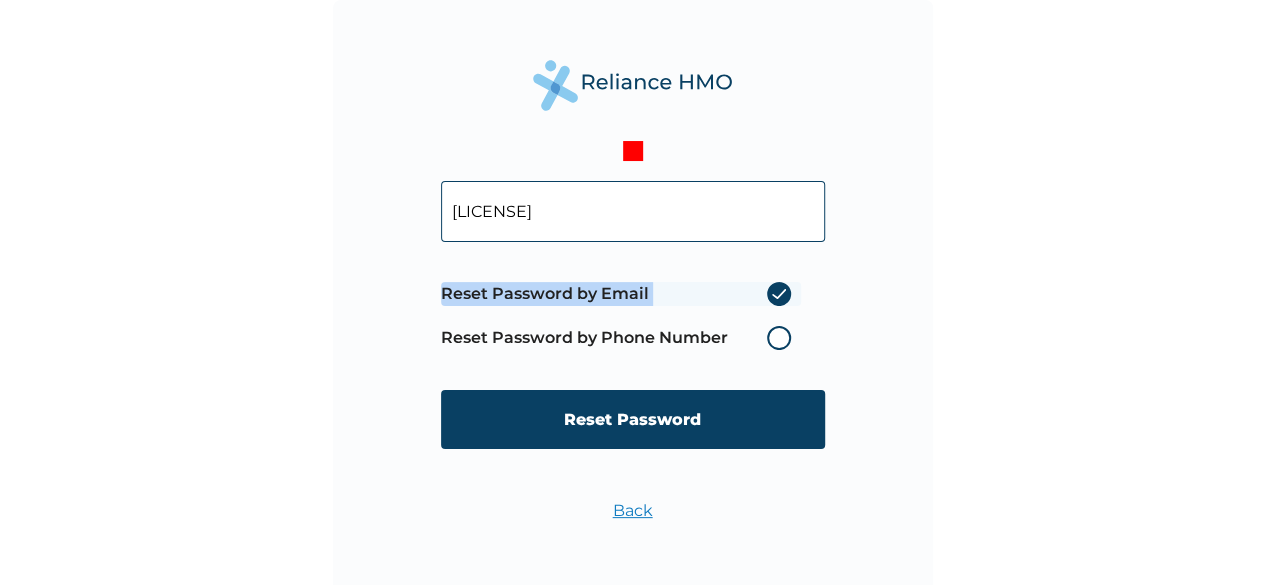 click on "Reset Password by Phone Number" at bounding box center [621, 338] 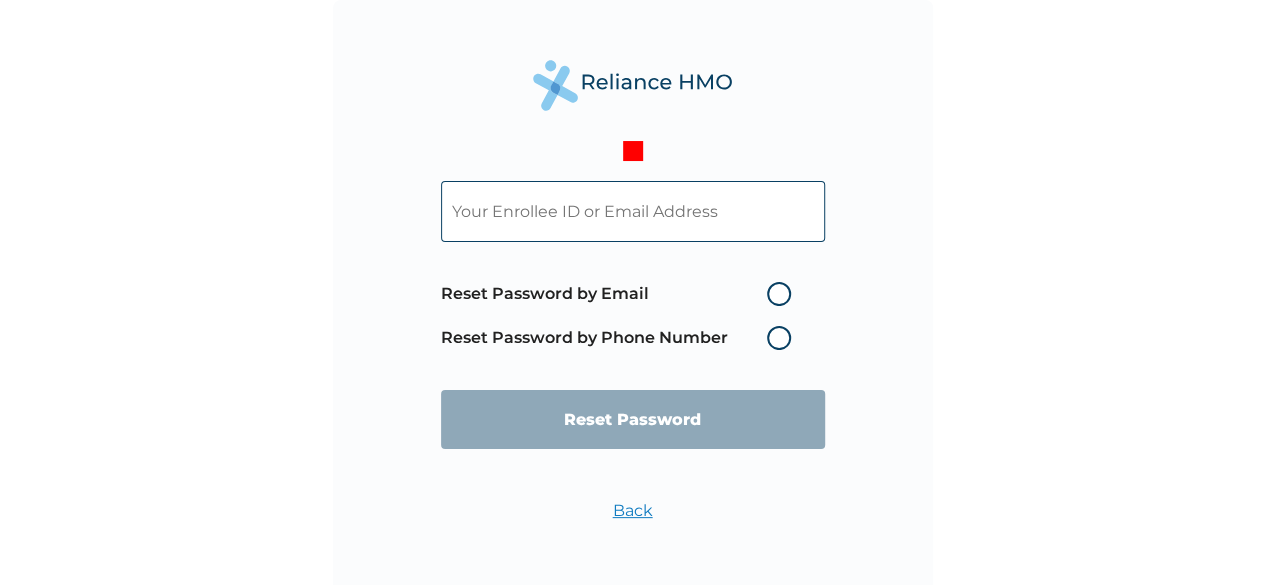 click on "Back" at bounding box center (633, 510) 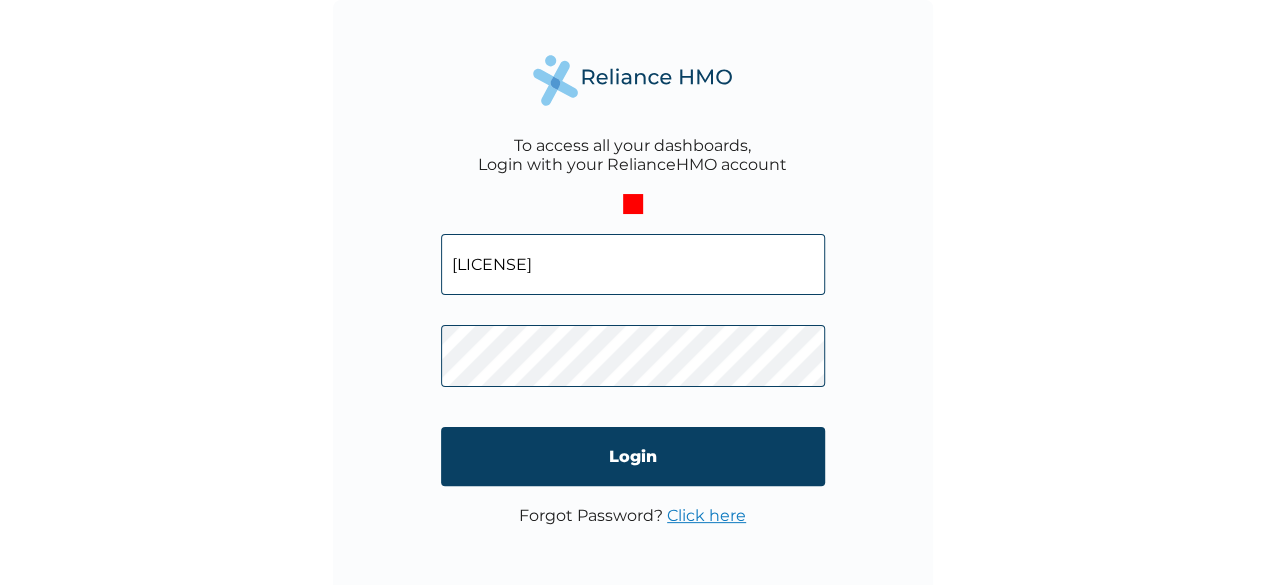 click on "Click here" at bounding box center [706, 515] 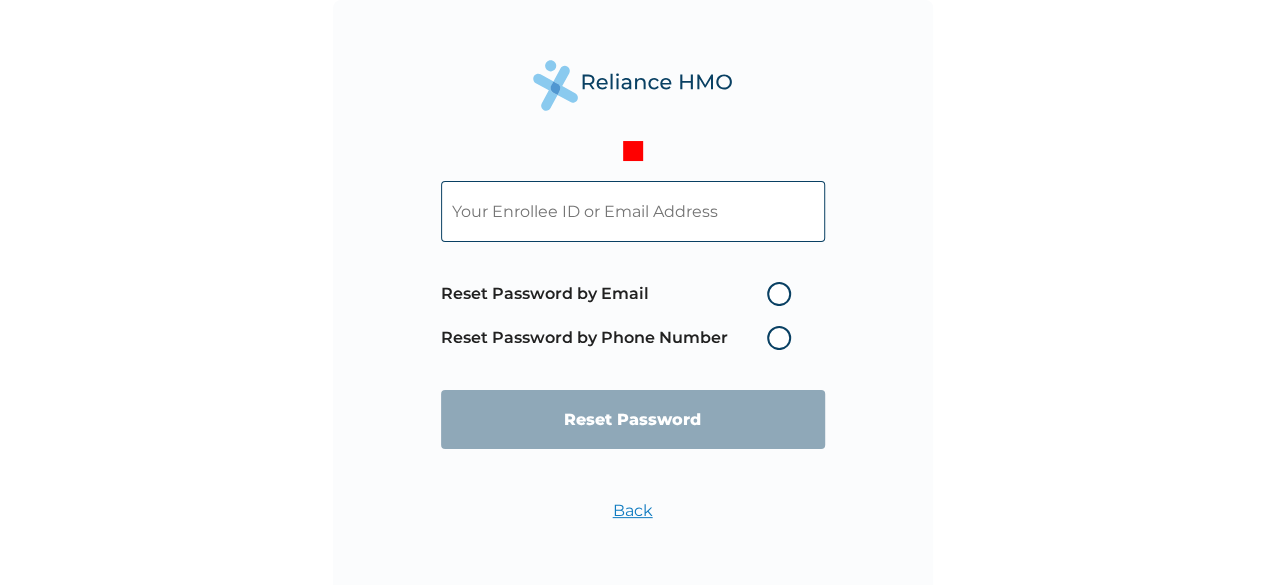 click at bounding box center (633, 211) 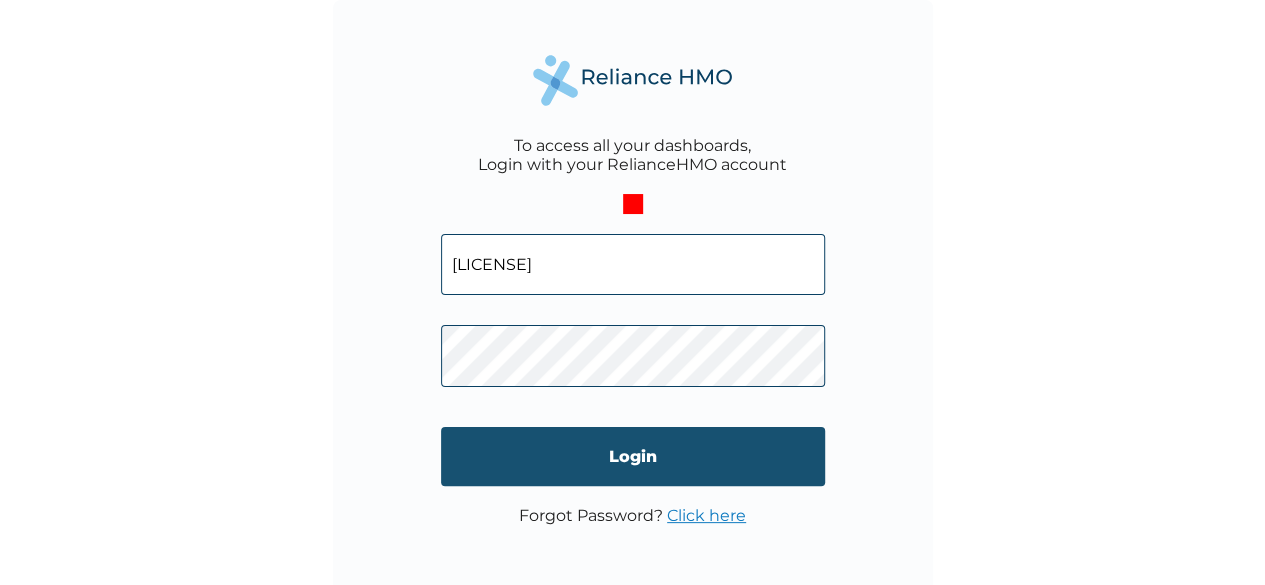 click on "Login" at bounding box center (633, 456) 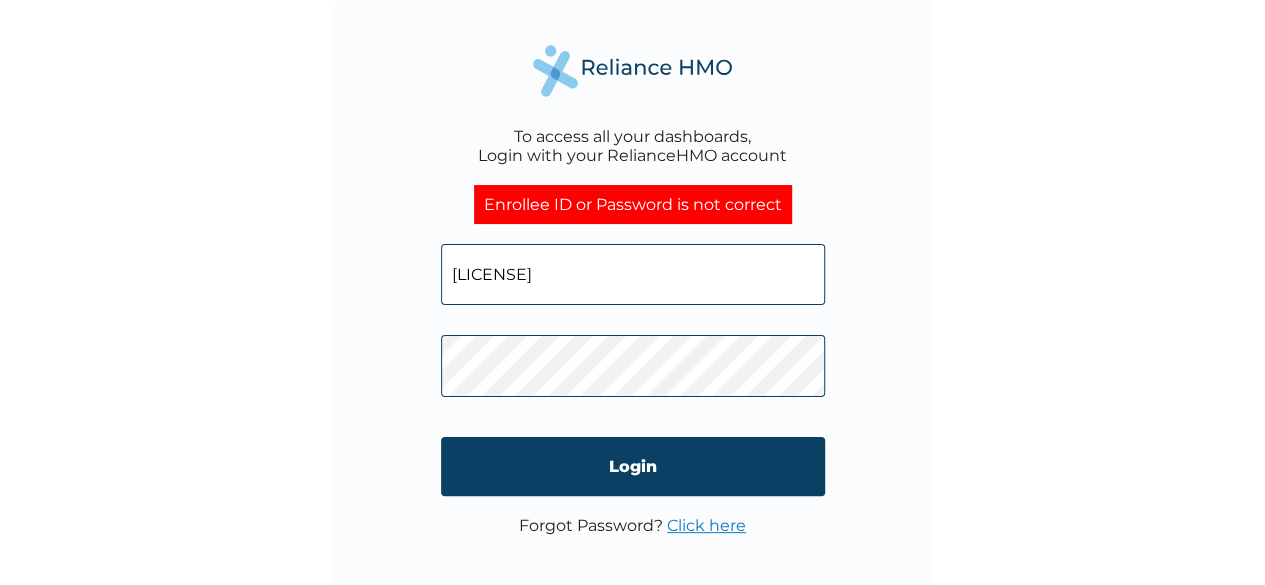 click on "Click here" at bounding box center (706, 525) 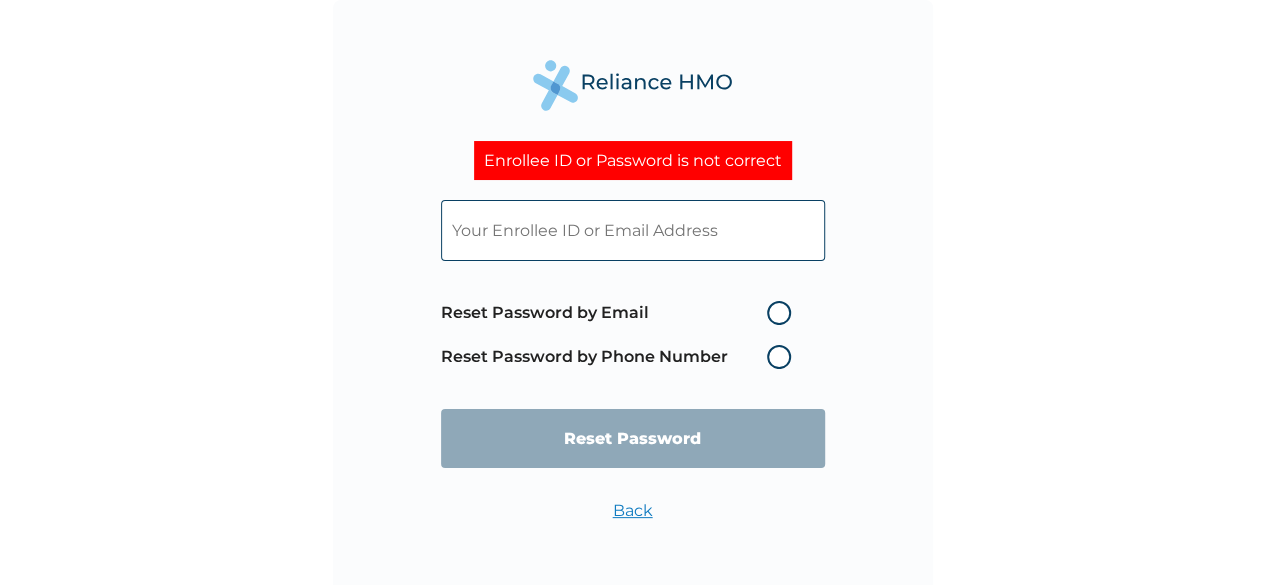 click at bounding box center [633, 230] 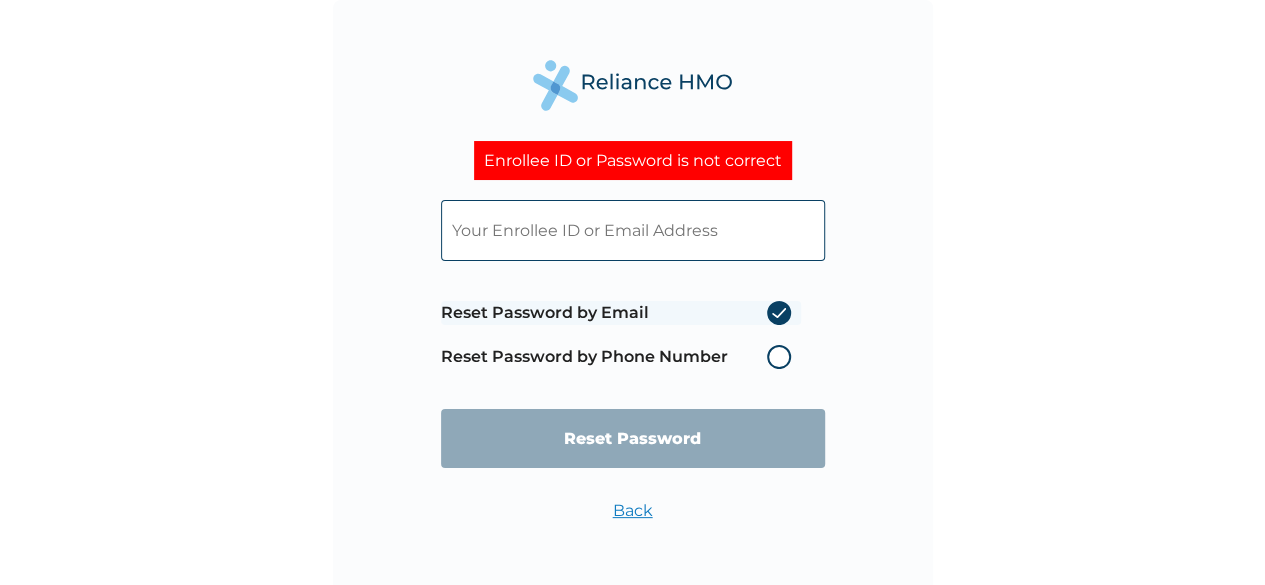 radio on "true" 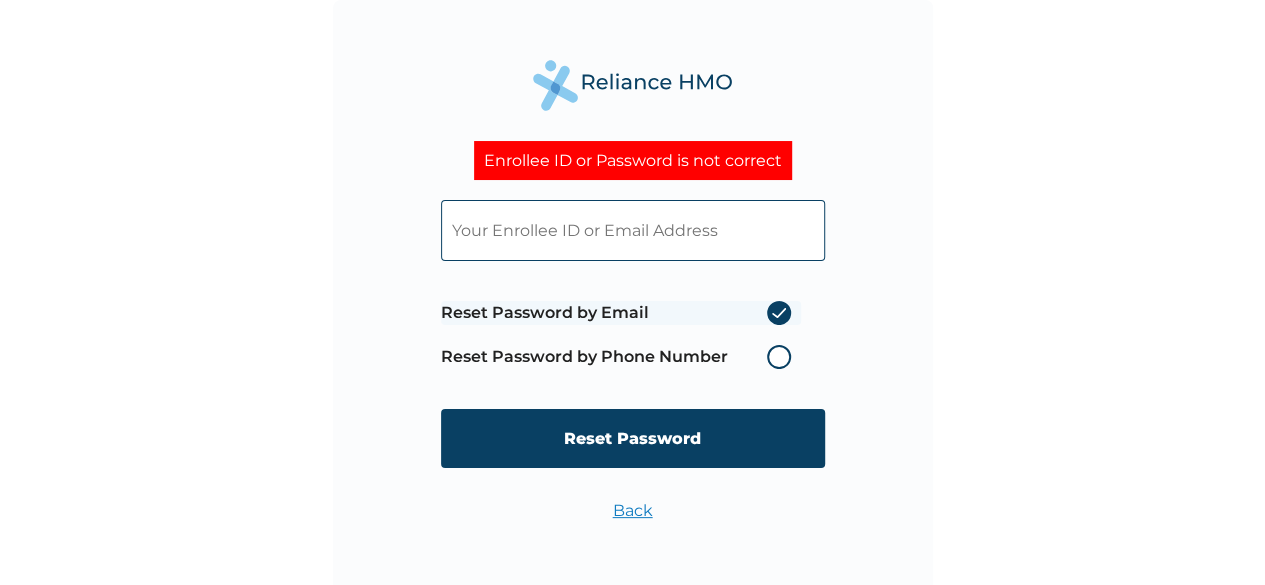 click at bounding box center [633, 230] 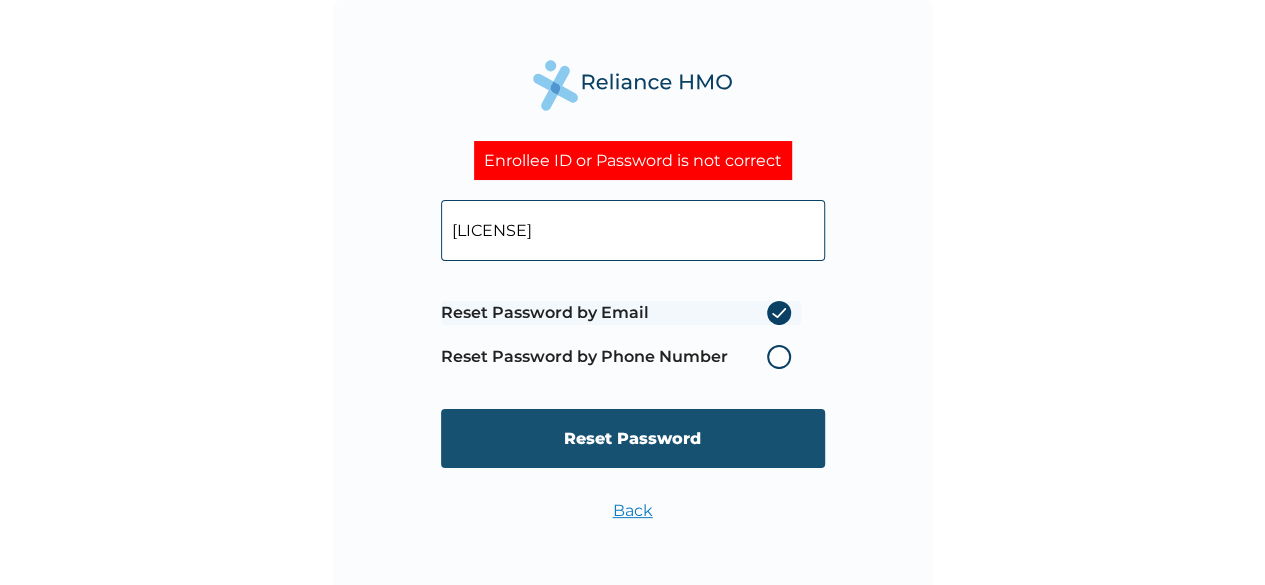 click on "Reset Password" at bounding box center (633, 438) 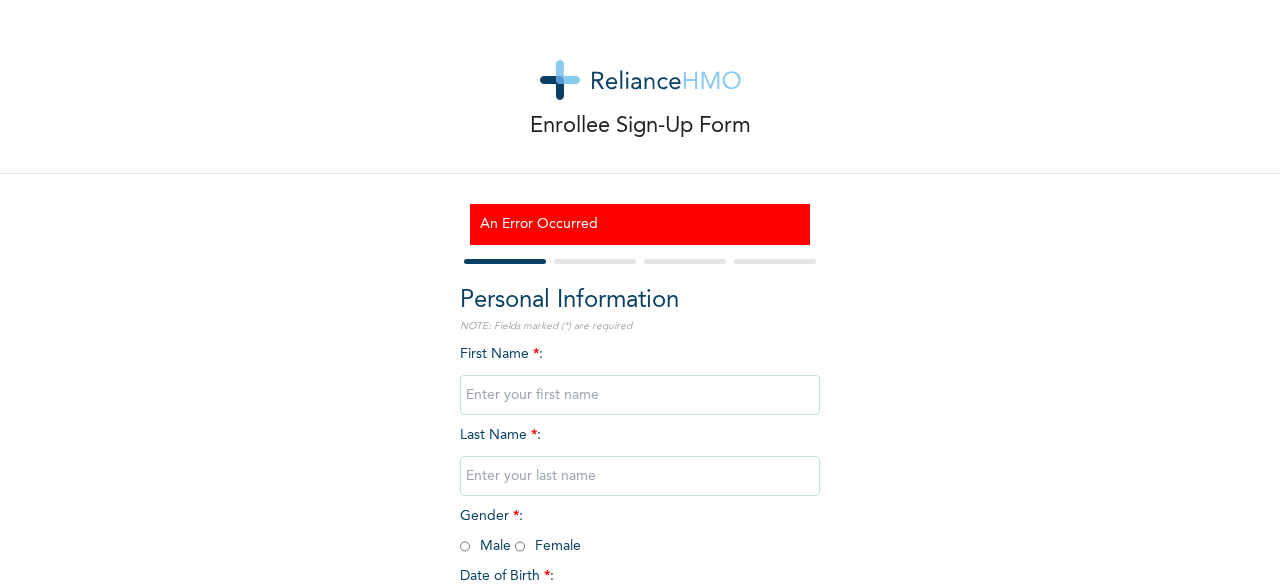 scroll, scrollTop: 0, scrollLeft: 0, axis: both 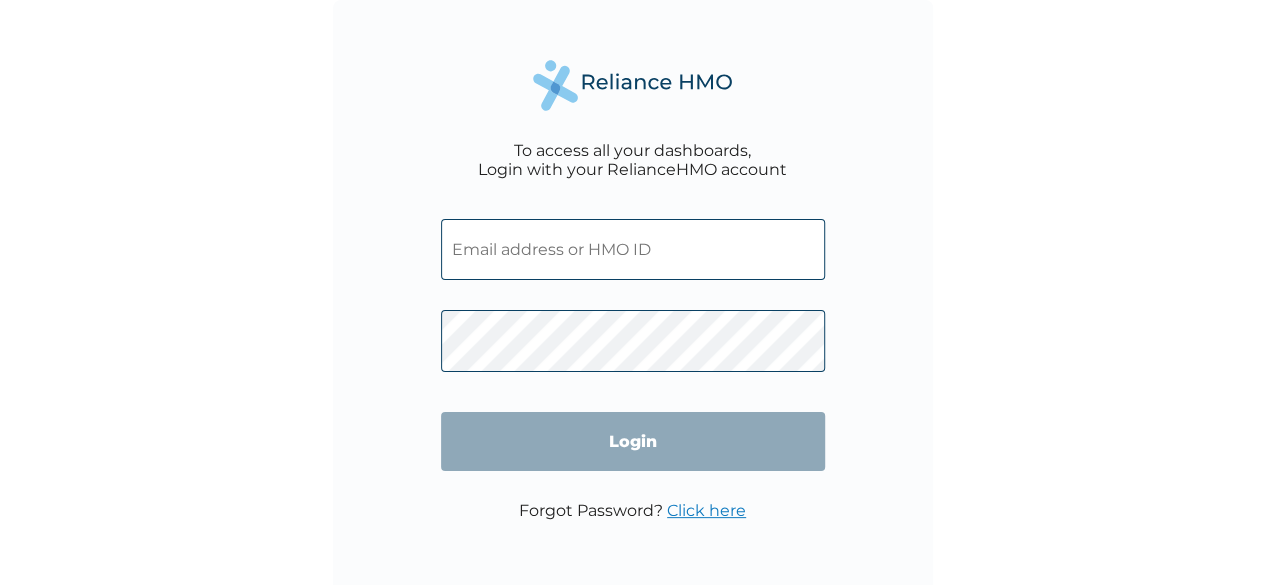 type on "OHT/12656/A" 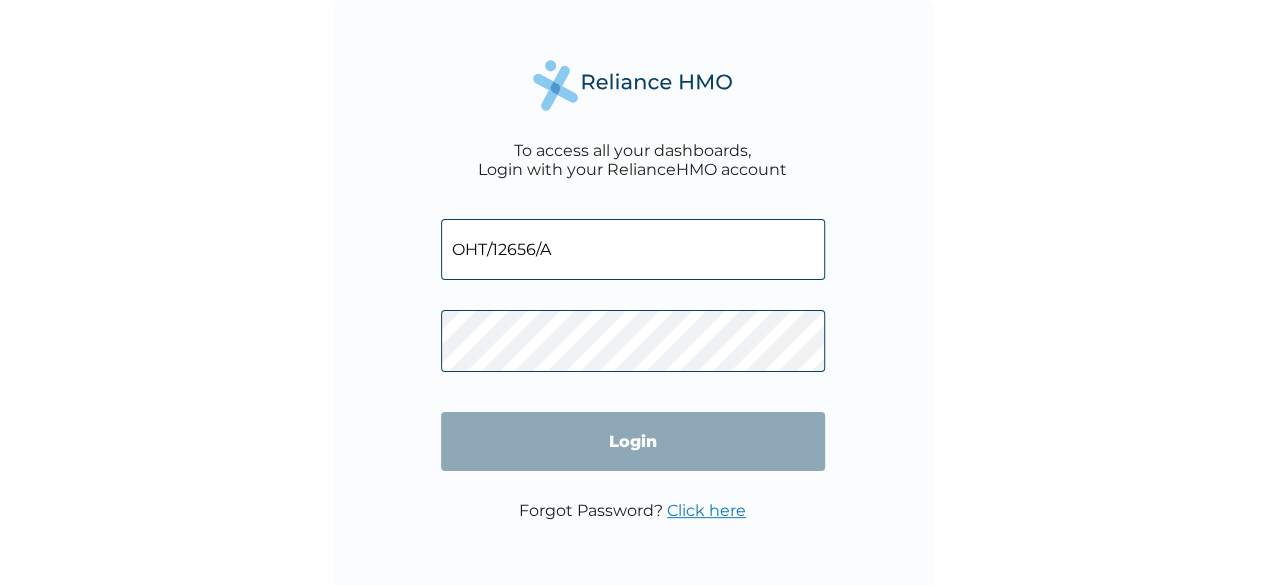click on "Login" at bounding box center [633, 441] 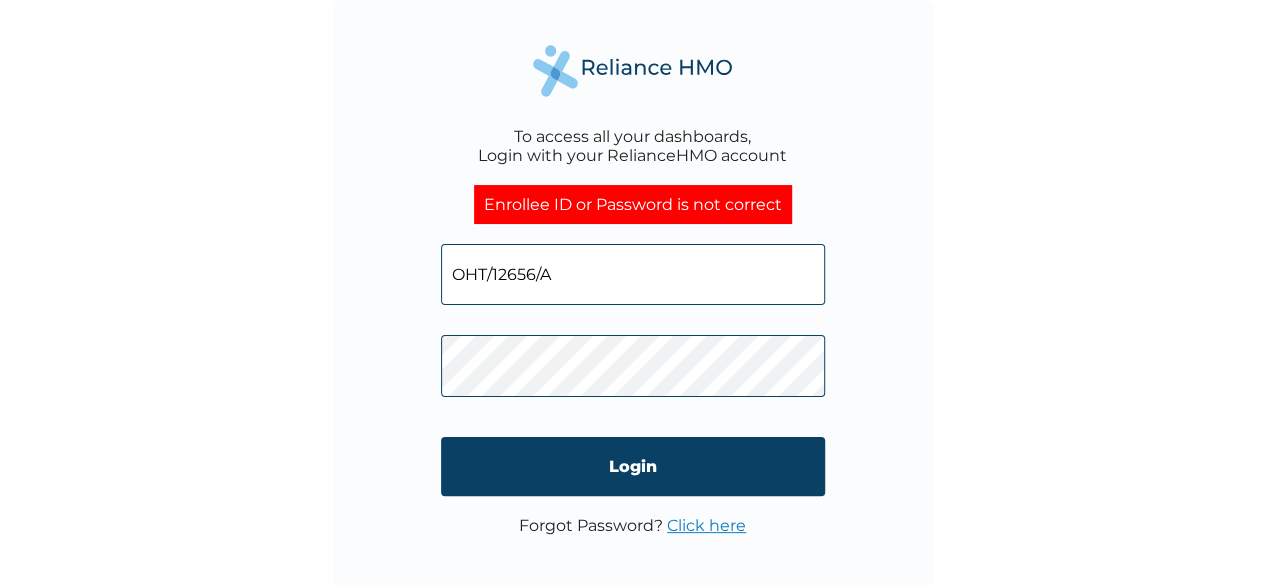 drag, startPoint x: 709, startPoint y: 522, endPoint x: 711, endPoint y: 512, distance: 10.198039 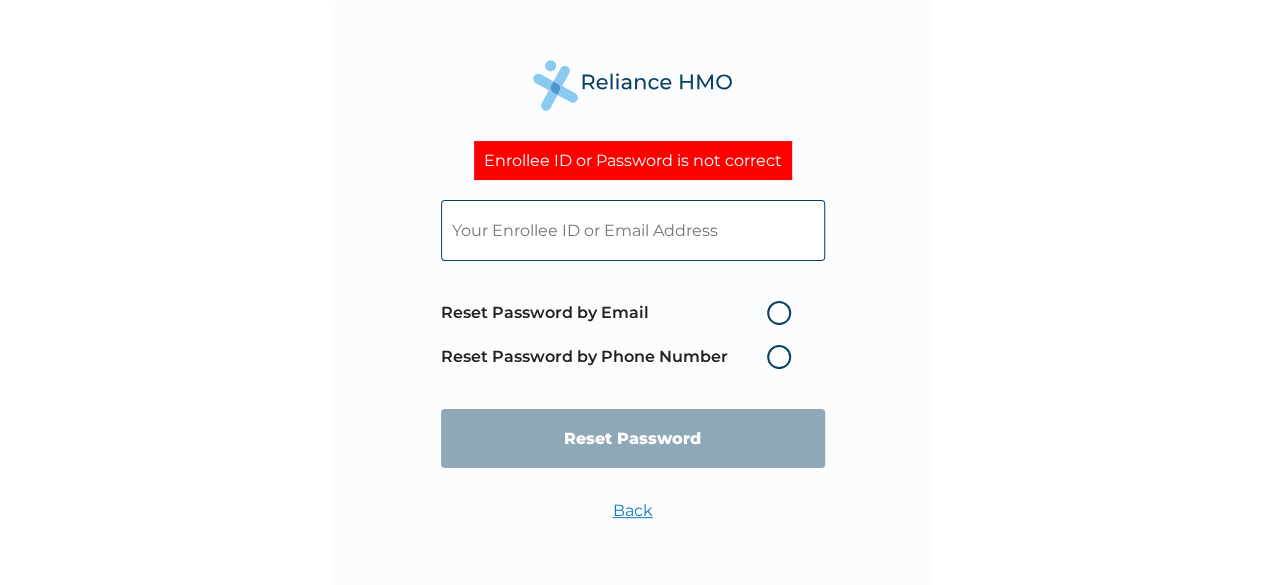 click at bounding box center (633, 230) 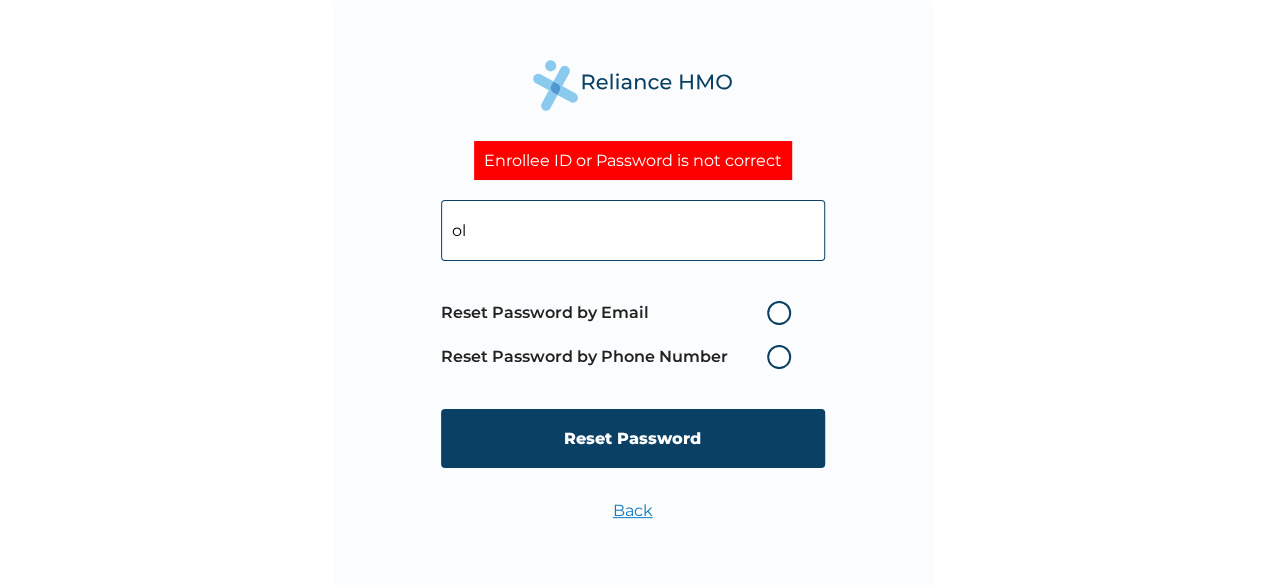 type on "olawale.babalola@example.com" 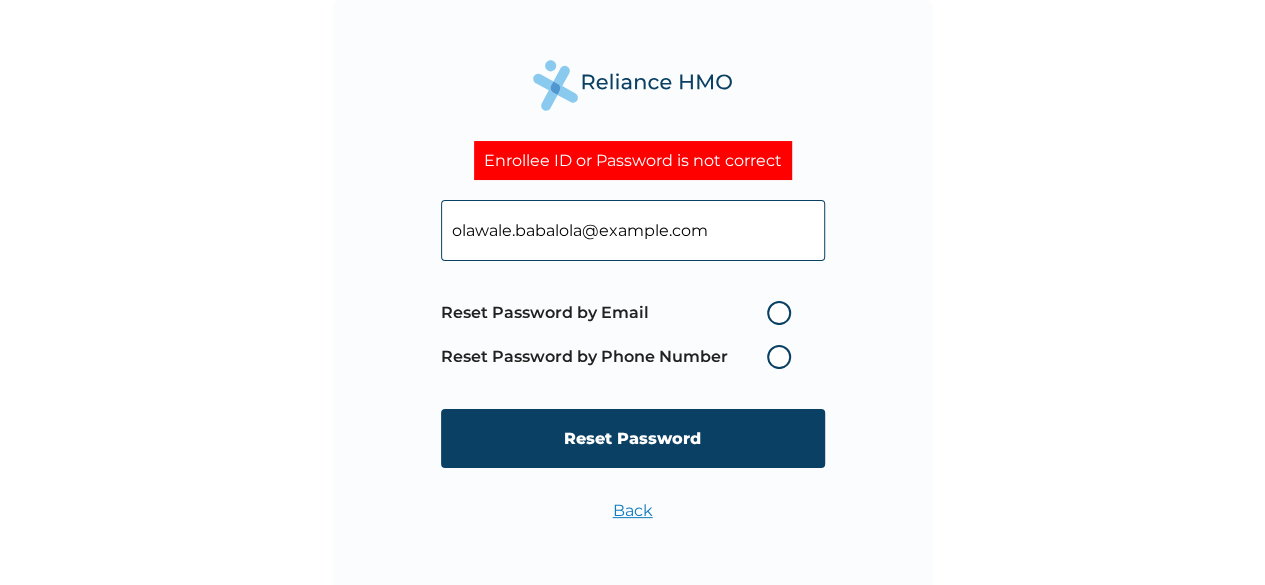 click on "Reset Password by Email" at bounding box center (621, 313) 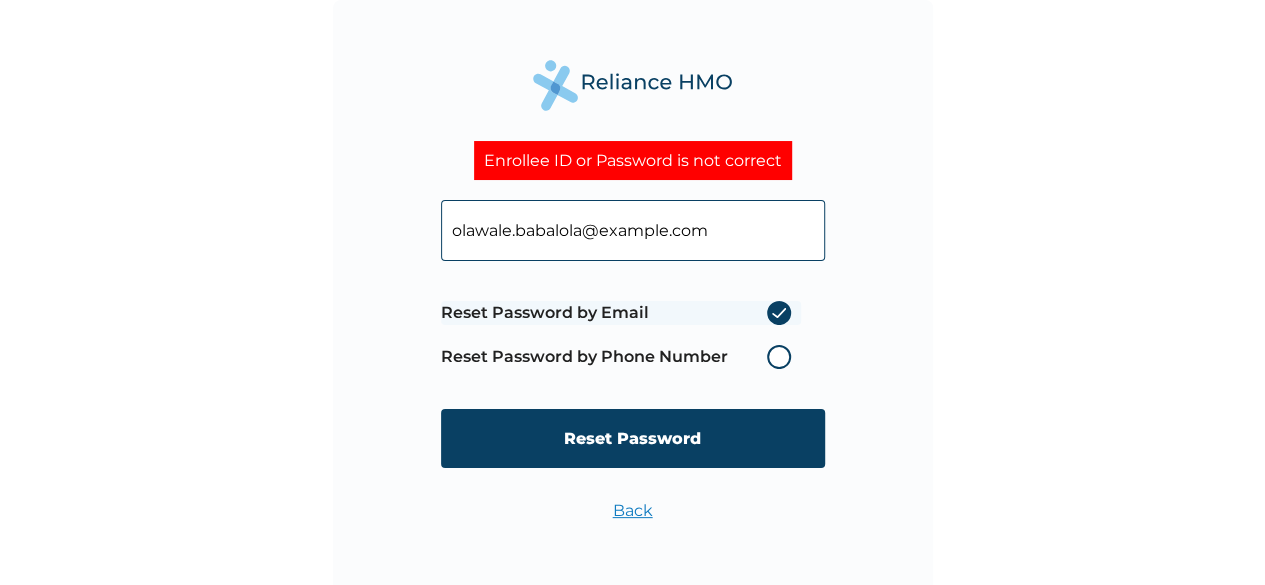 radio on "true" 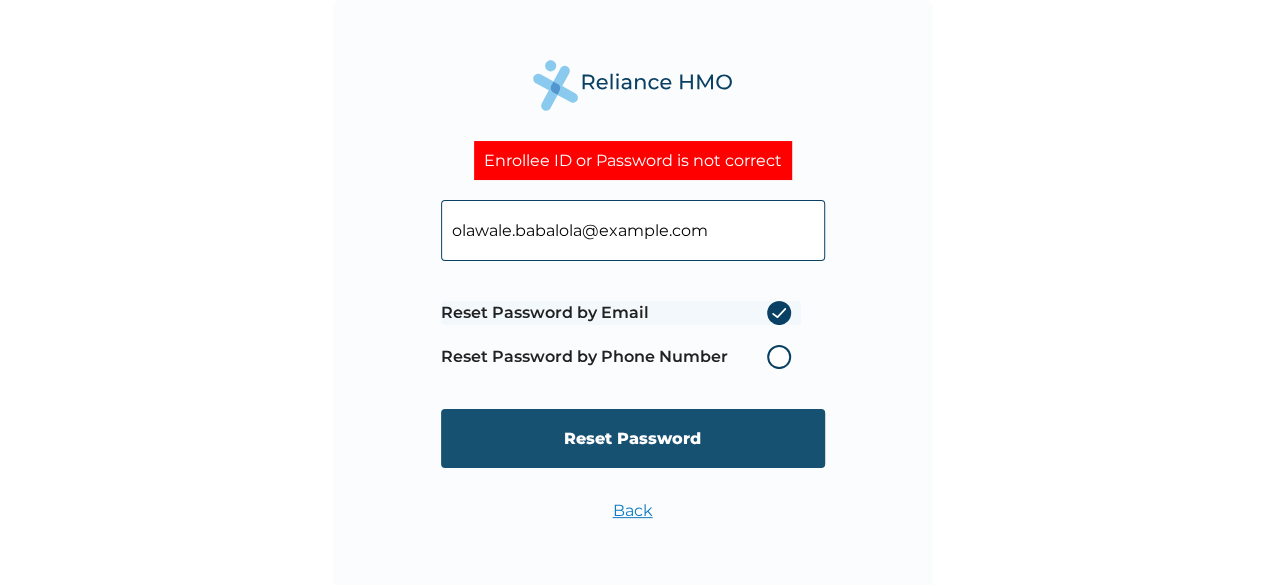 click on "Reset Password" at bounding box center (633, 438) 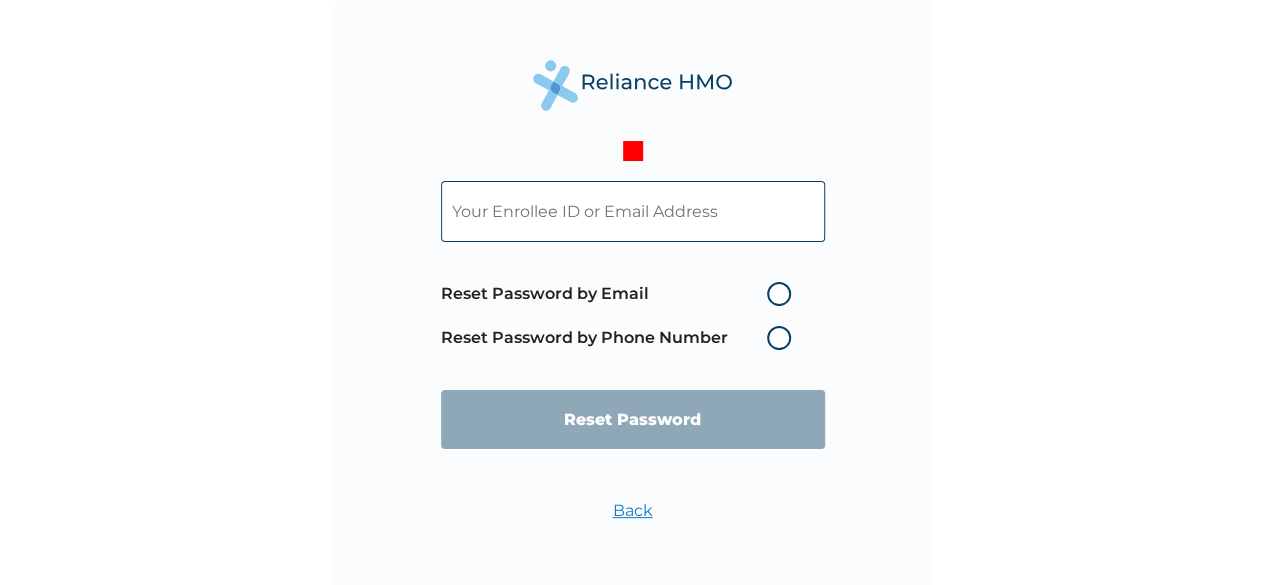 click on "Reset Password by Phone Number" at bounding box center (621, 338) 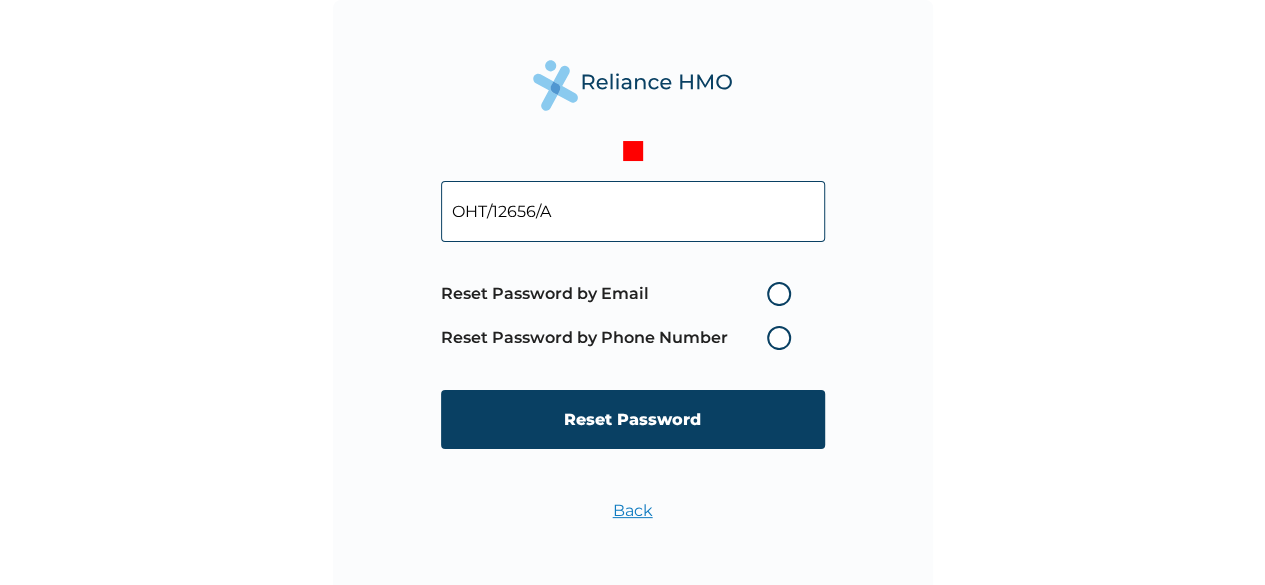 drag, startPoint x: 585, startPoint y: 225, endPoint x: 436, endPoint y: 238, distance: 149.56604 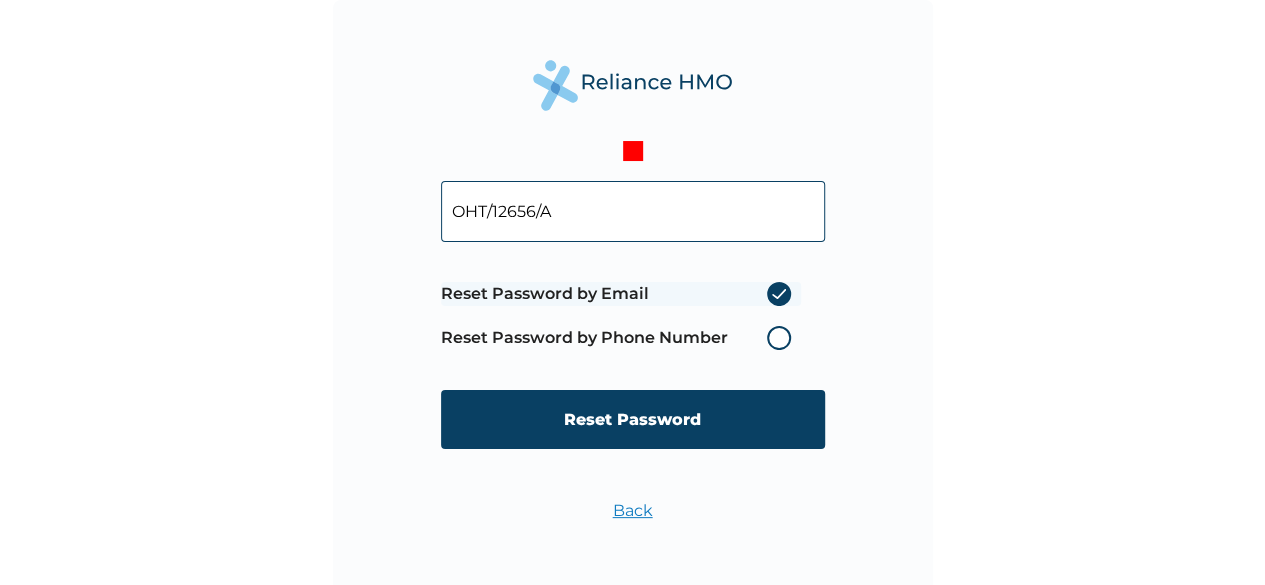 radio on "true" 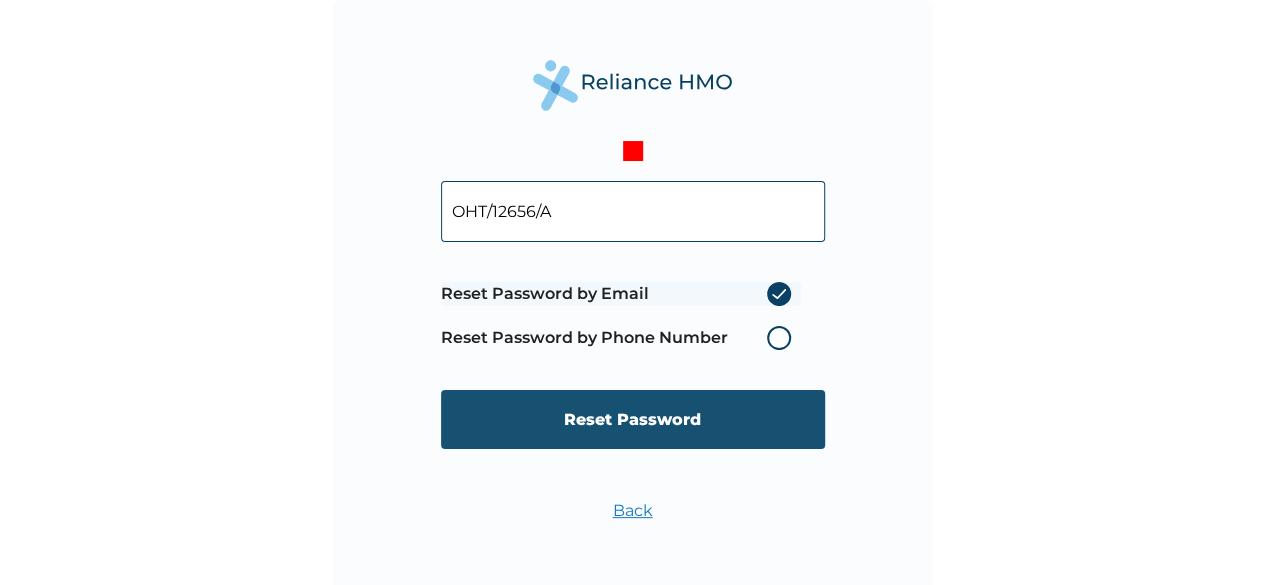 click on "Reset Password" at bounding box center [633, 419] 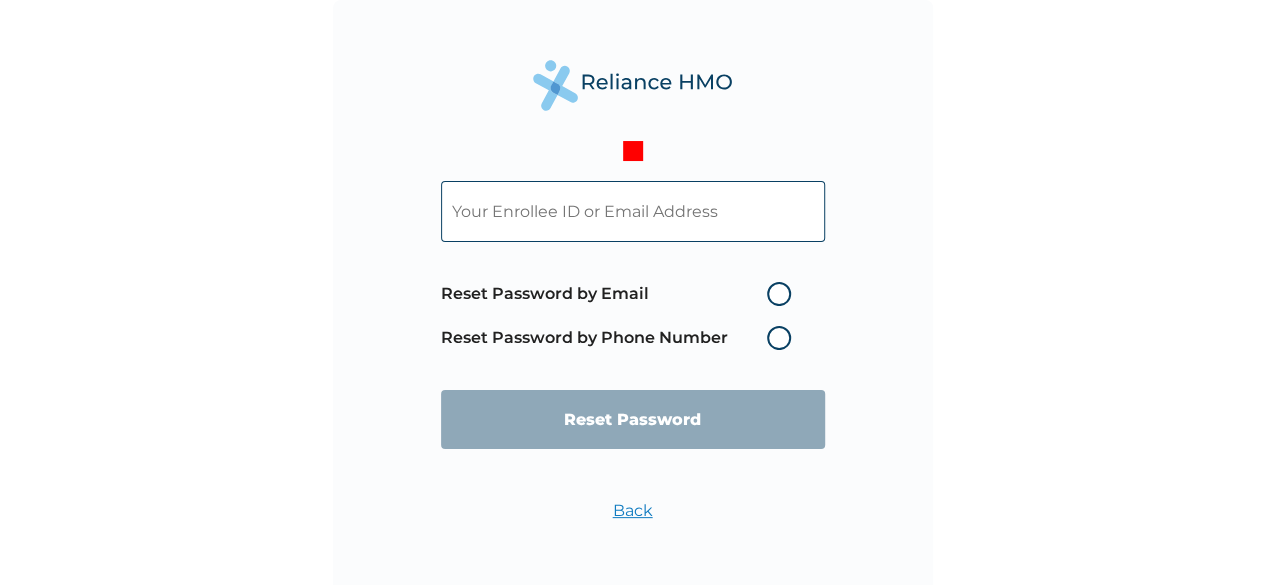 click at bounding box center [633, 211] 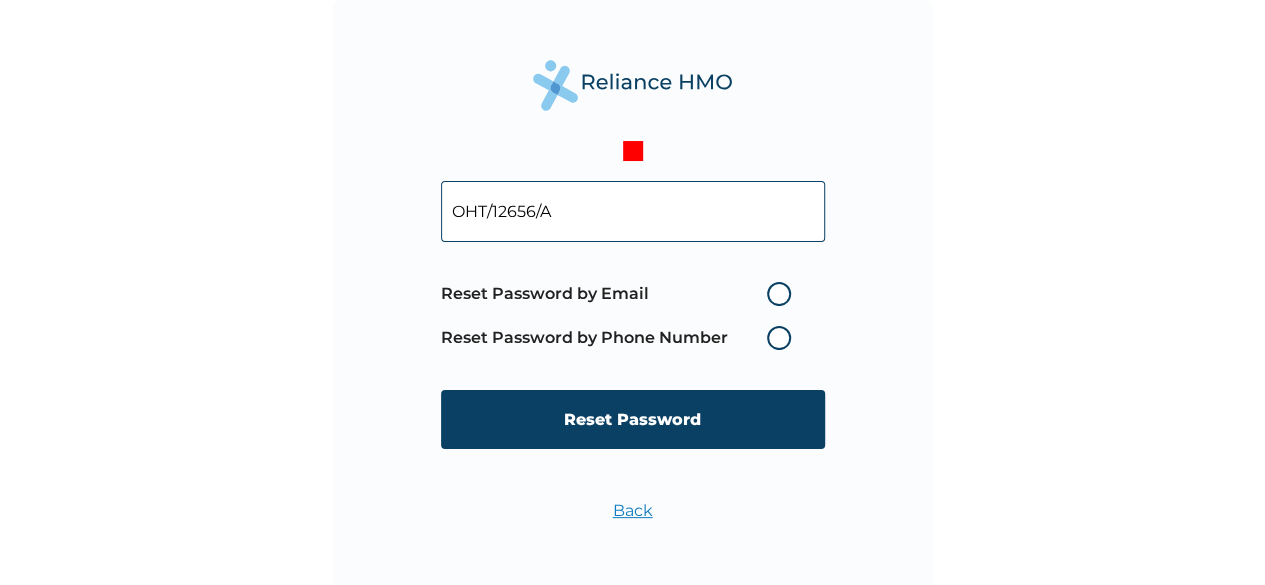 click on "Reset Password by Email" at bounding box center [621, 294] 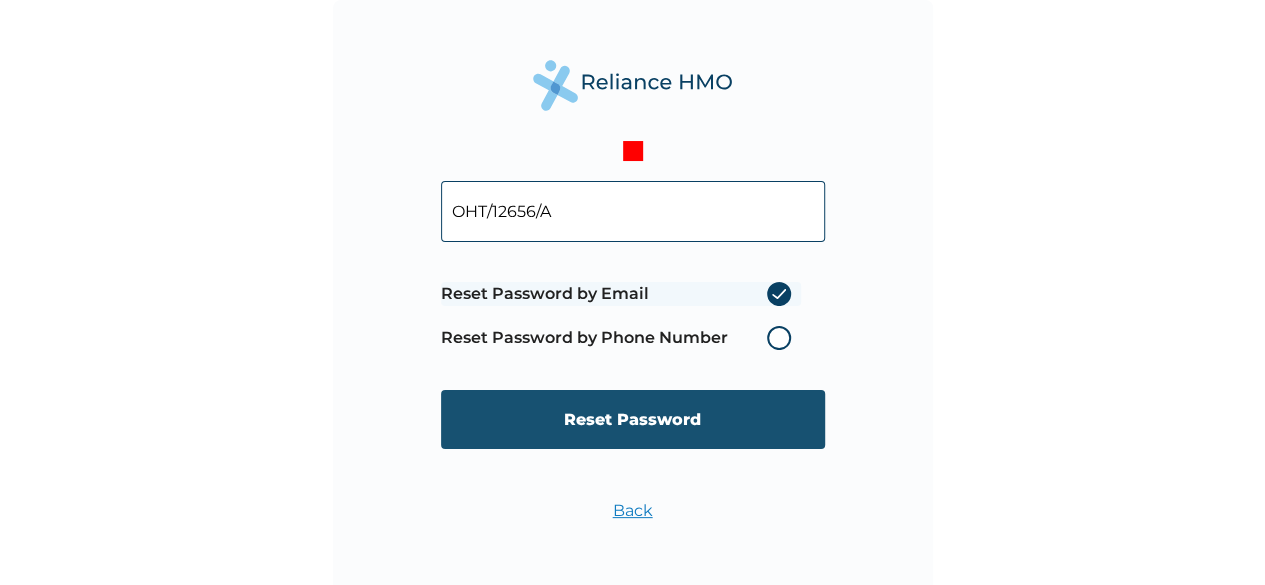 click on "Reset Password" at bounding box center [633, 419] 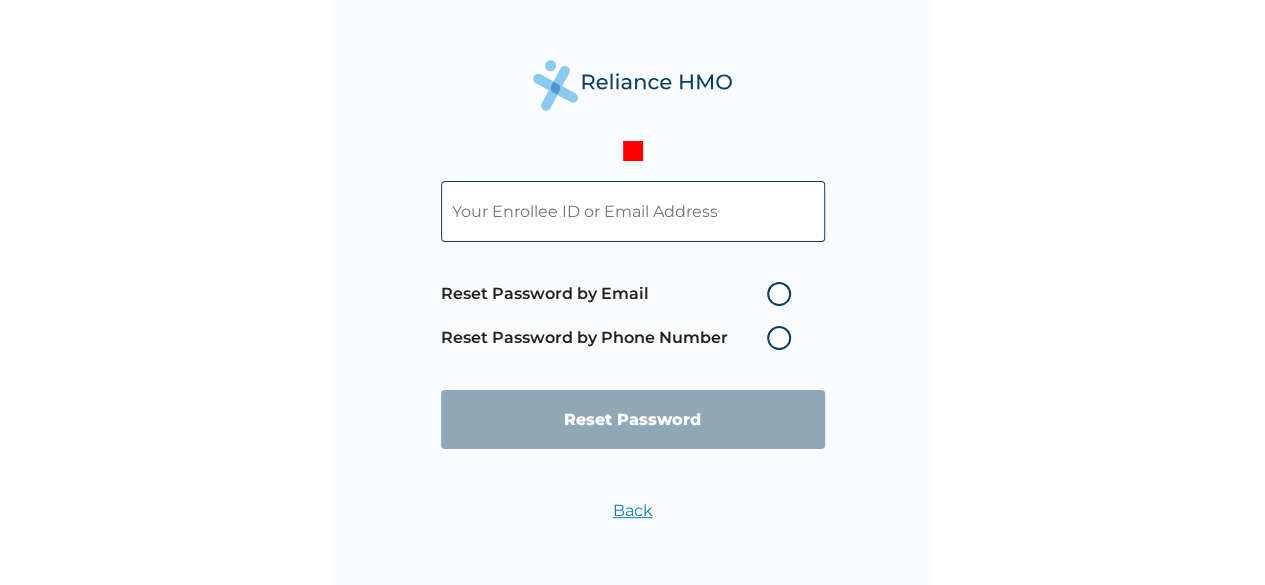 click on "Reset Password by Email Reset Password by Phone Number Reset Password   Back" at bounding box center (632, 292) 